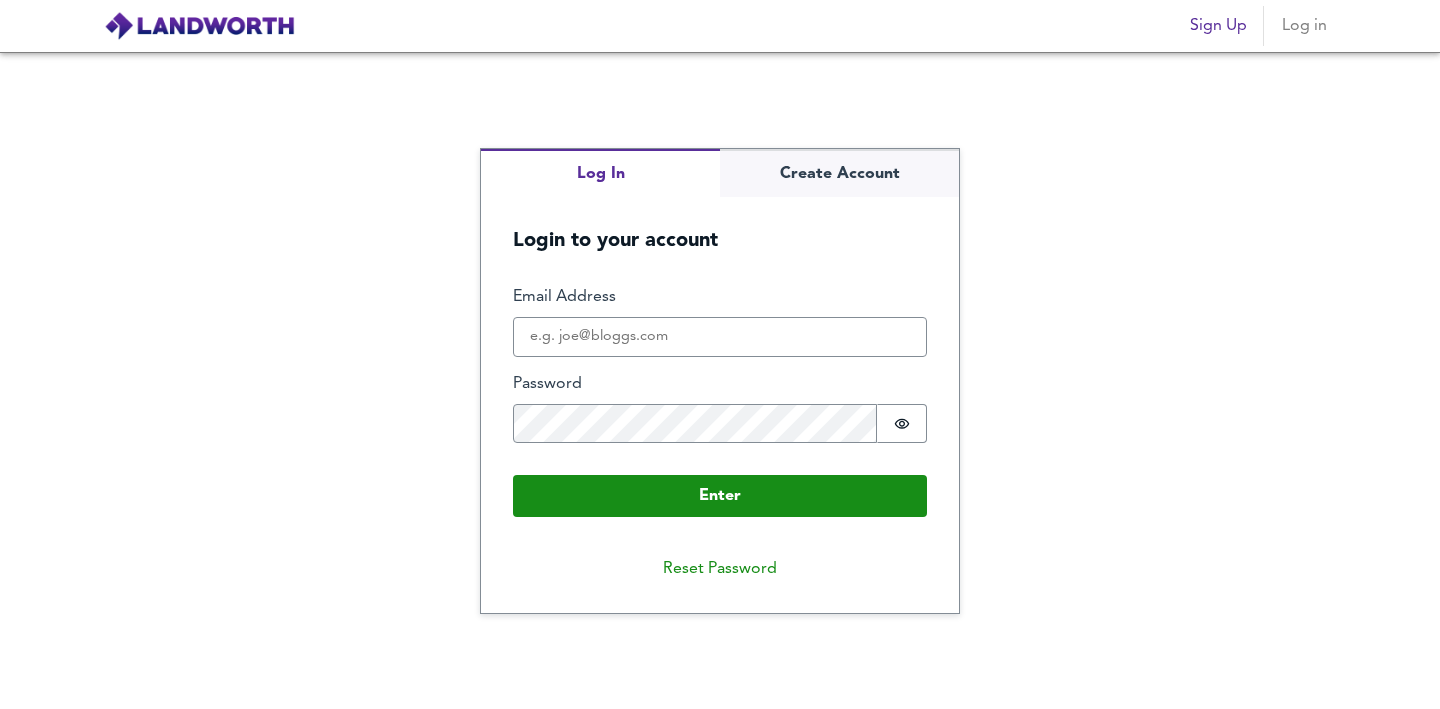 scroll, scrollTop: 0, scrollLeft: 0, axis: both 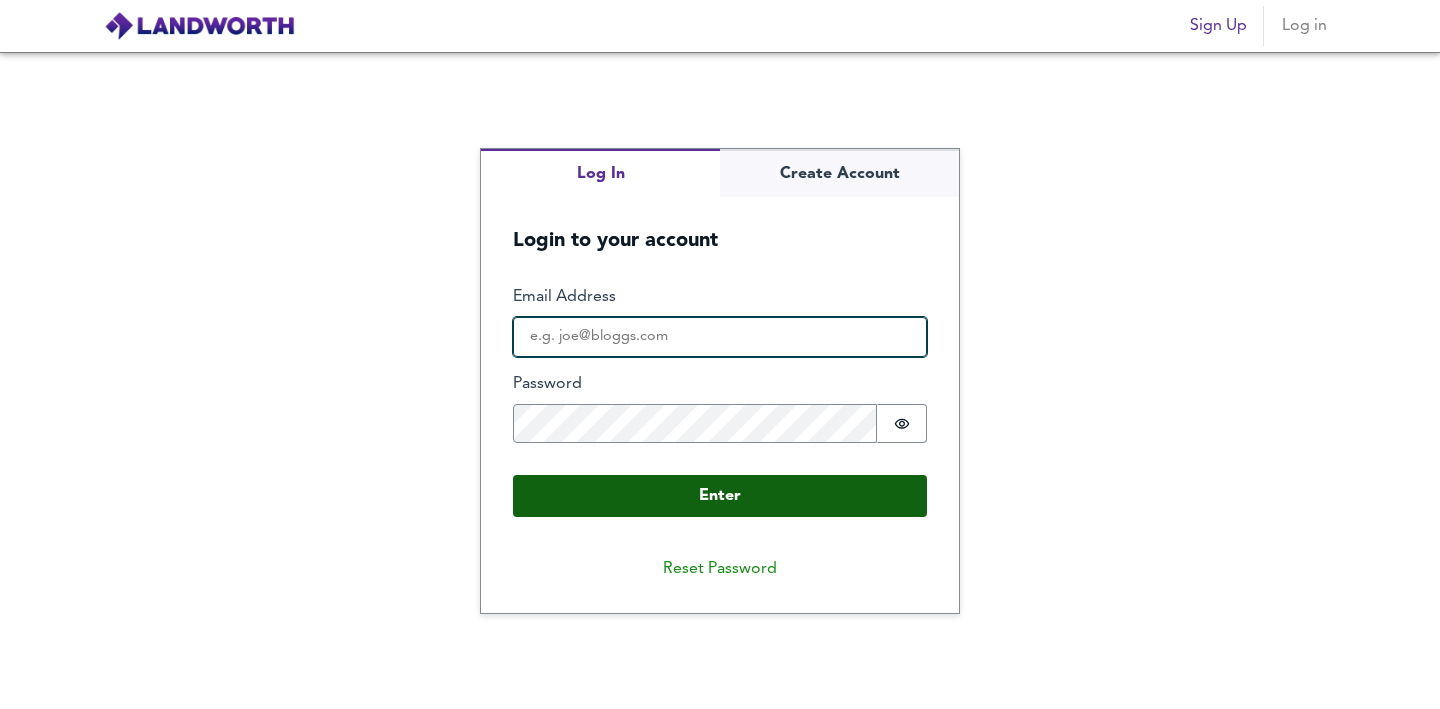type on "[EMAIL_ADDRESS][DOMAIN_NAME]" 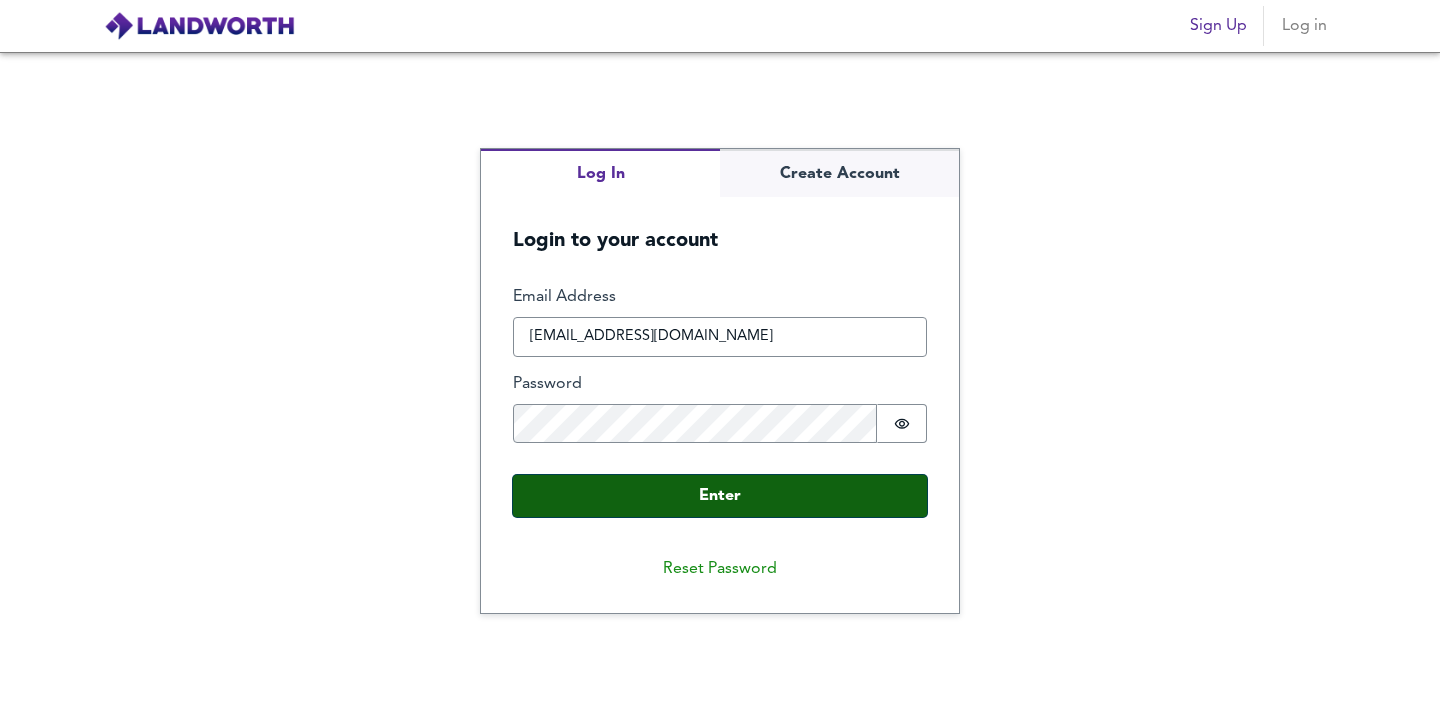 click on "Enter" at bounding box center (720, 496) 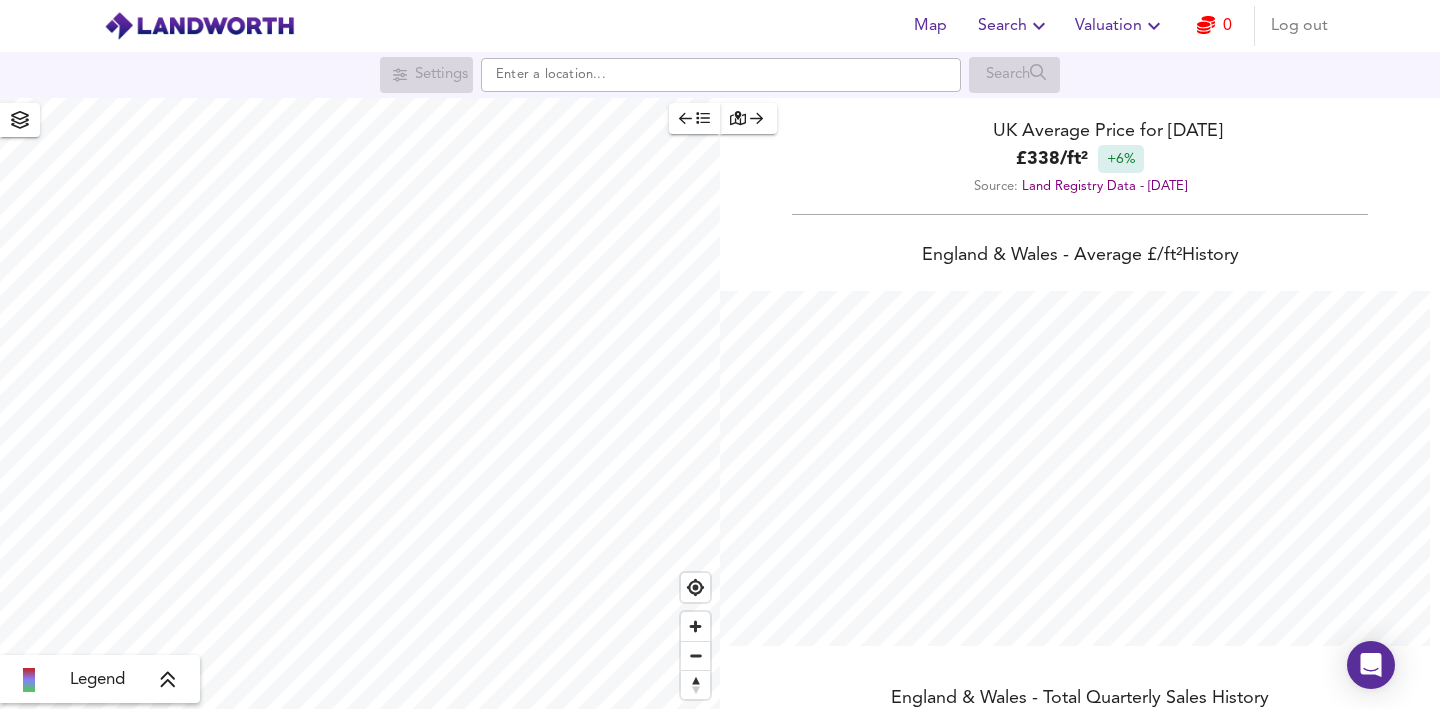 scroll, scrollTop: 999291, scrollLeft: 998560, axis: both 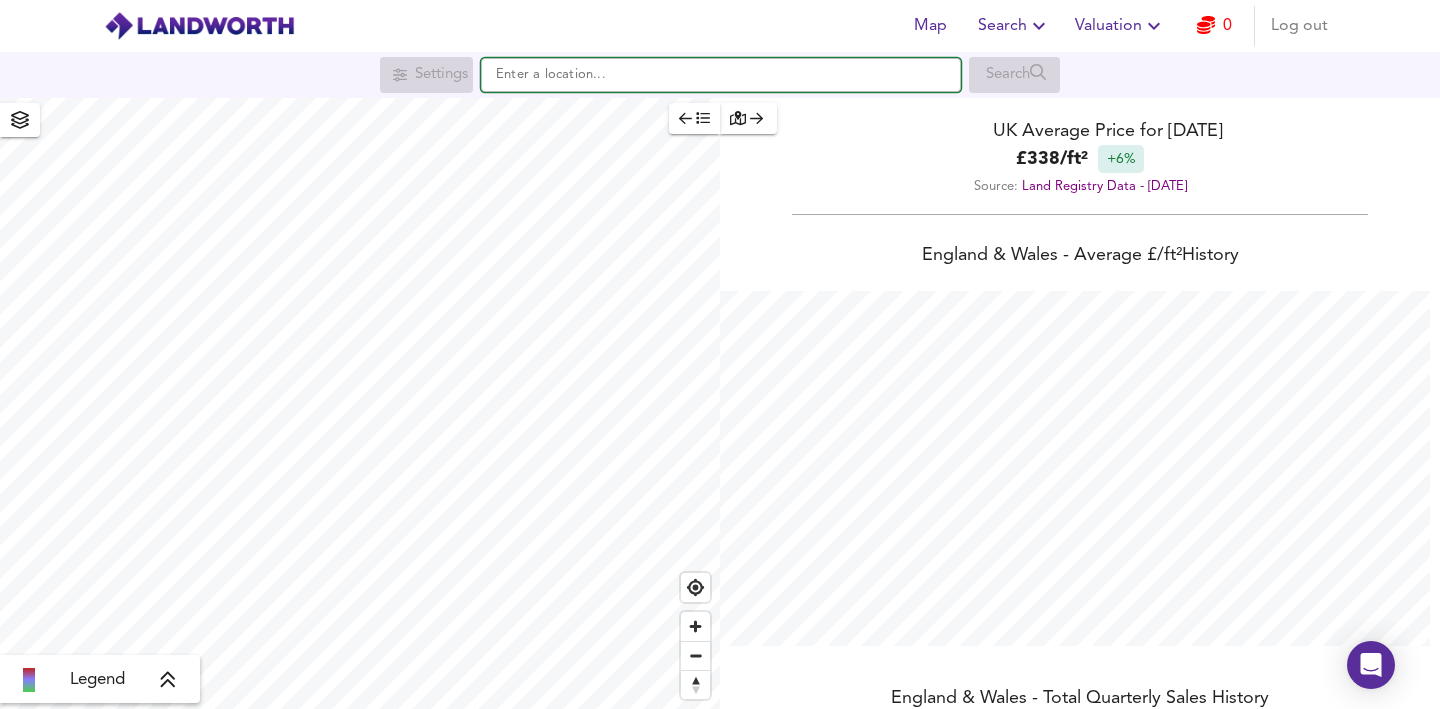 click at bounding box center (721, 75) 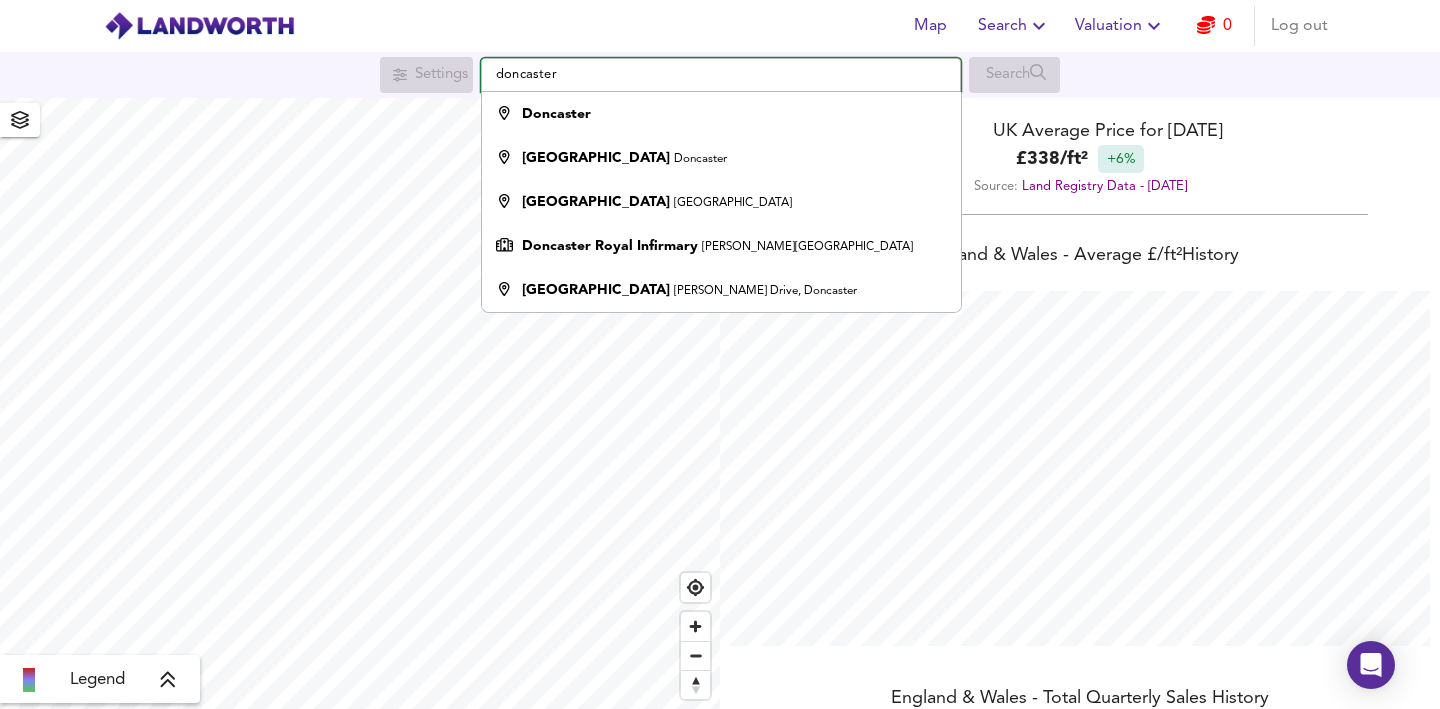 type on "Doncaster" 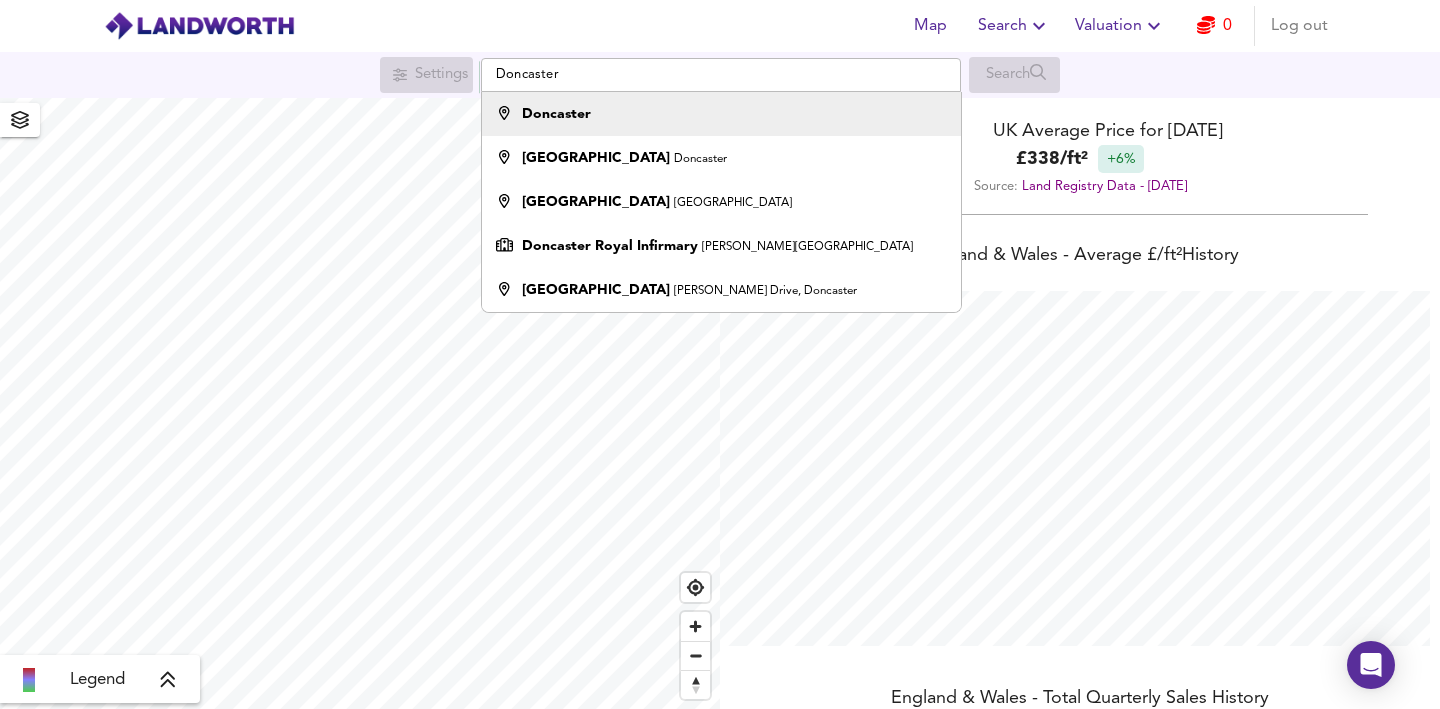 click on "Doncaster" at bounding box center (556, 114) 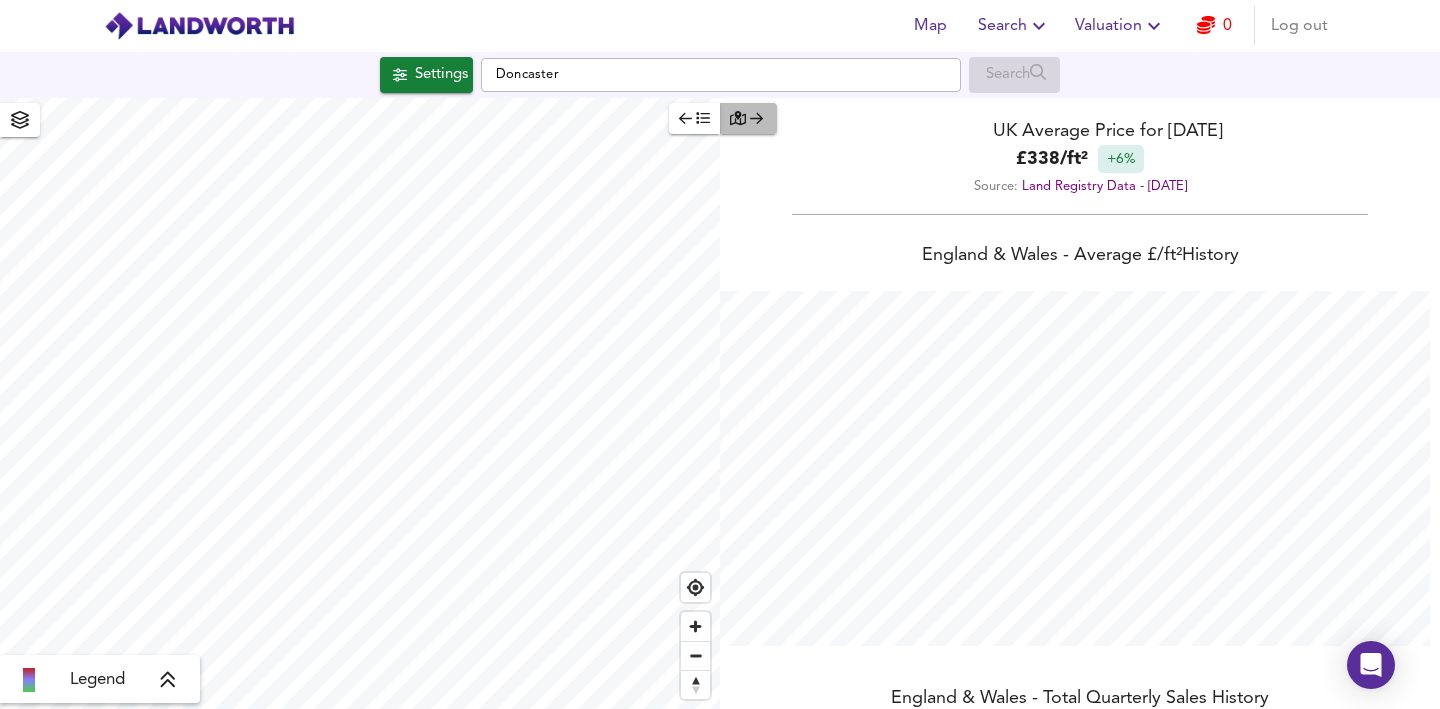click at bounding box center (748, 118) 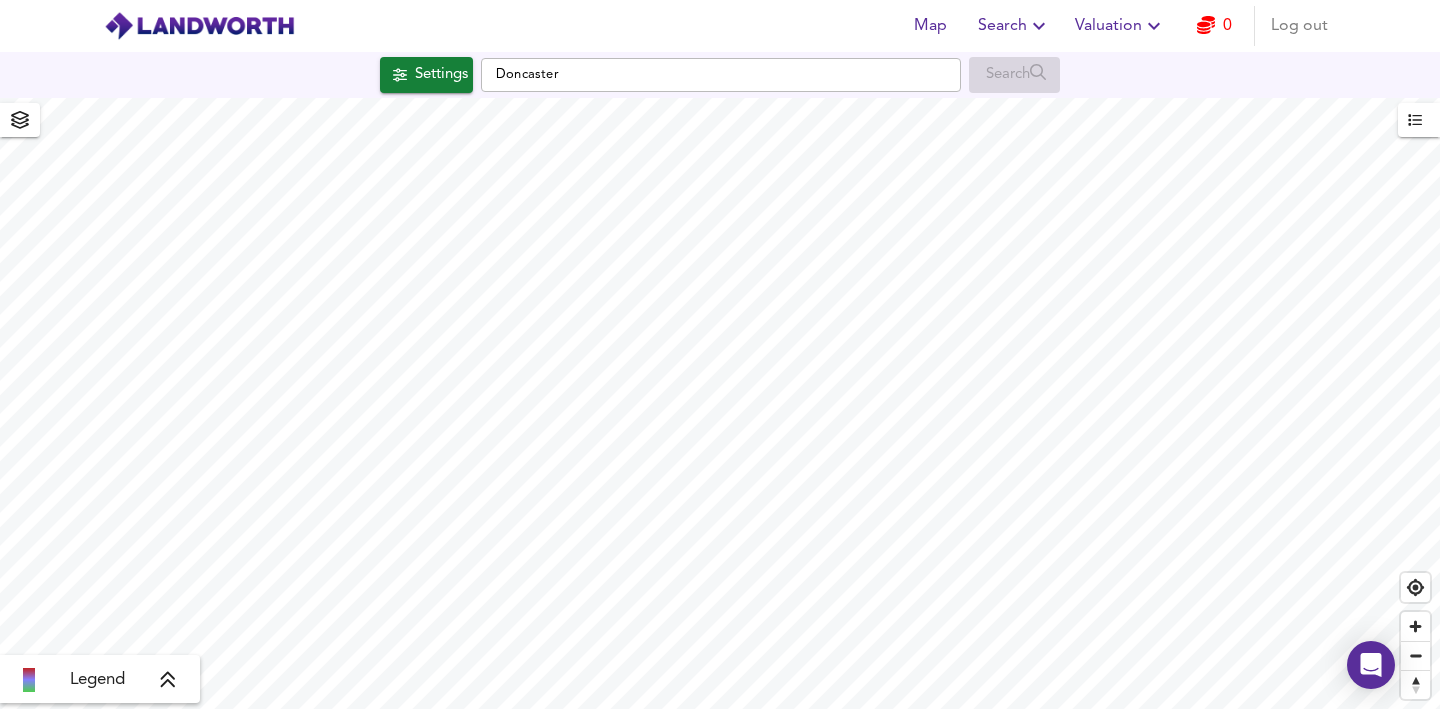 checkbox on "false" 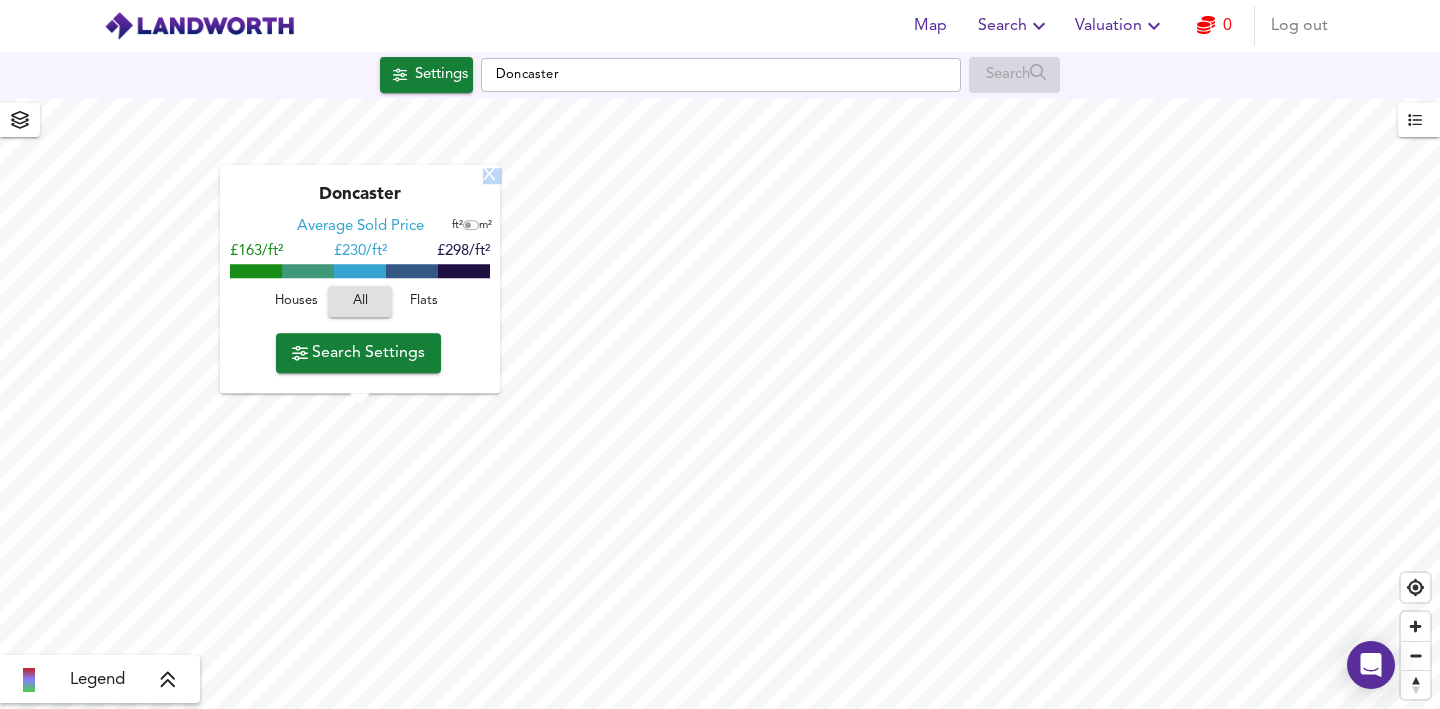 click on "X Doncaster Average Sold Price ft²   m² £163/ft² £ 230/ft² £298/ft² Houses All Flats    Search Settings" at bounding box center [720, 403] 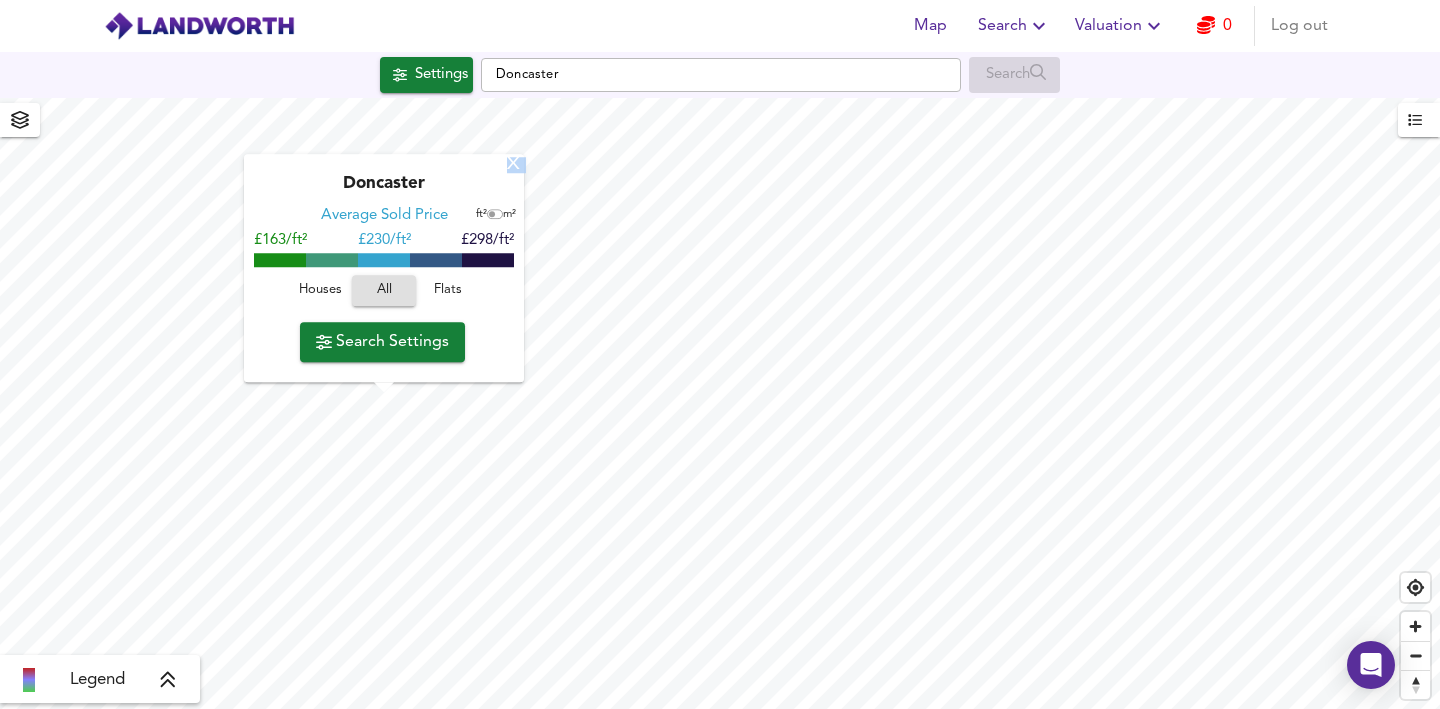click on "X" at bounding box center (513, 165) 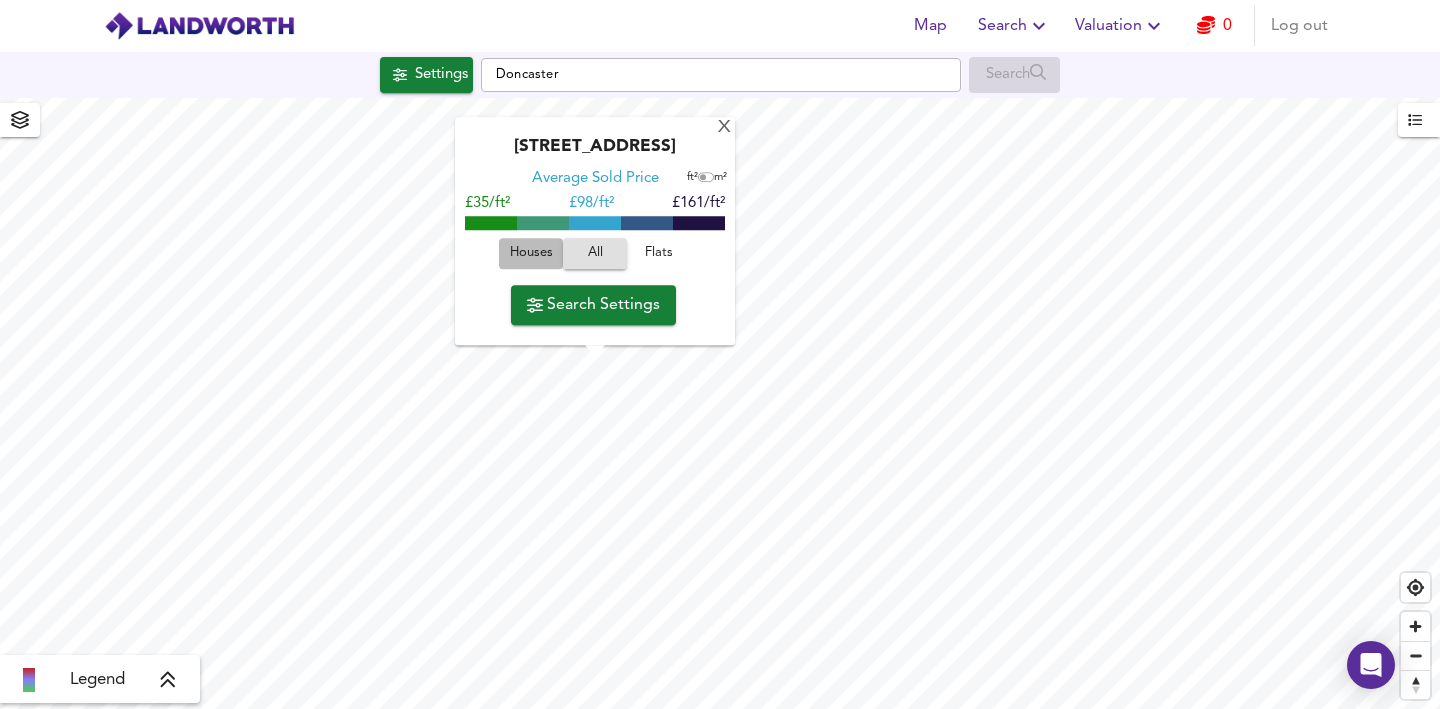 click on "Houses" at bounding box center (531, 254) 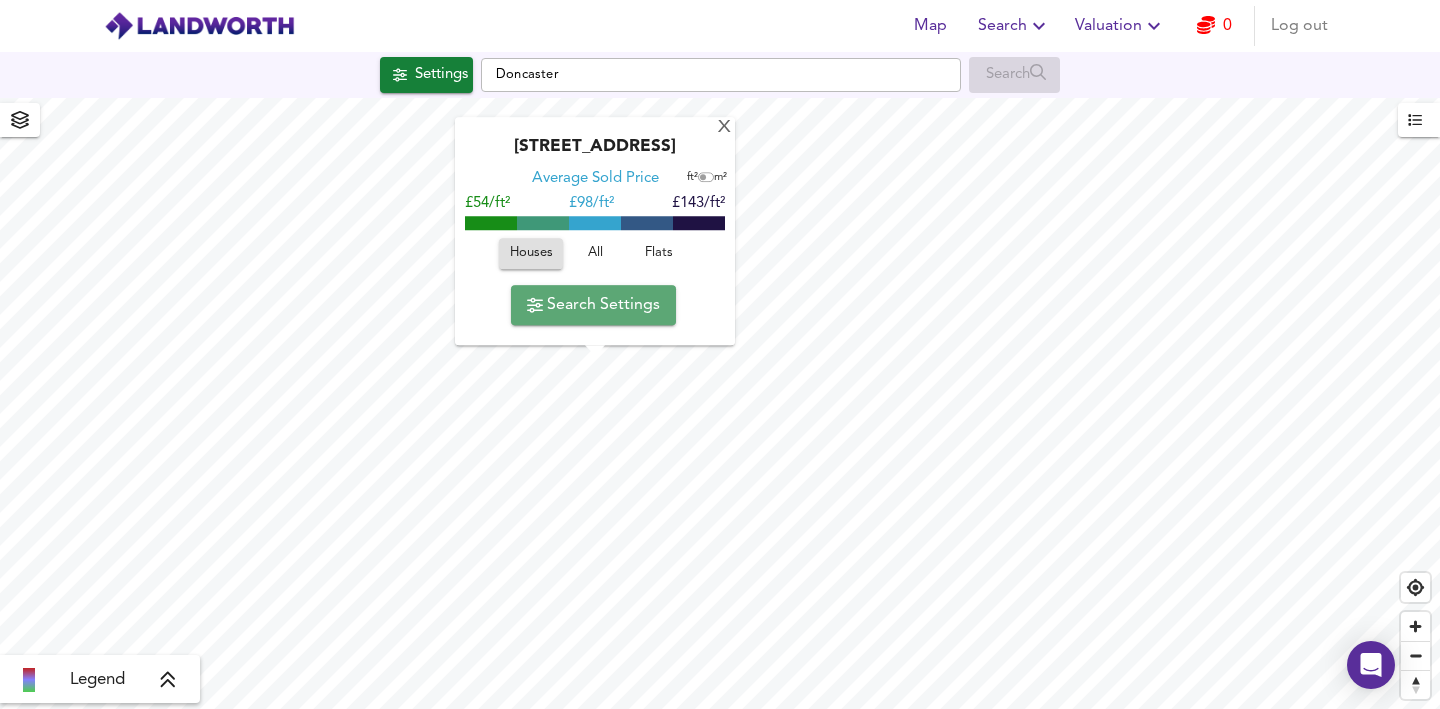 click on "Search Settings" at bounding box center (593, 305) 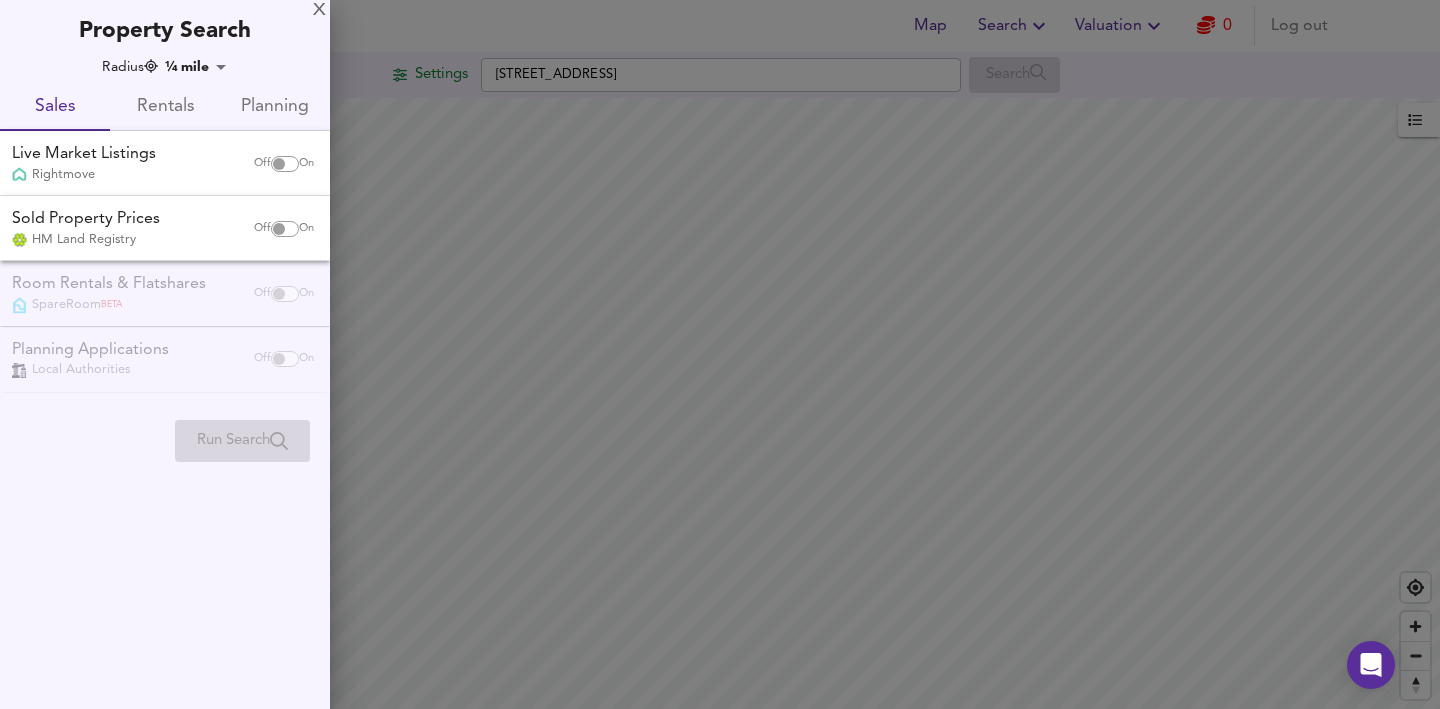 click at bounding box center [720, 354] 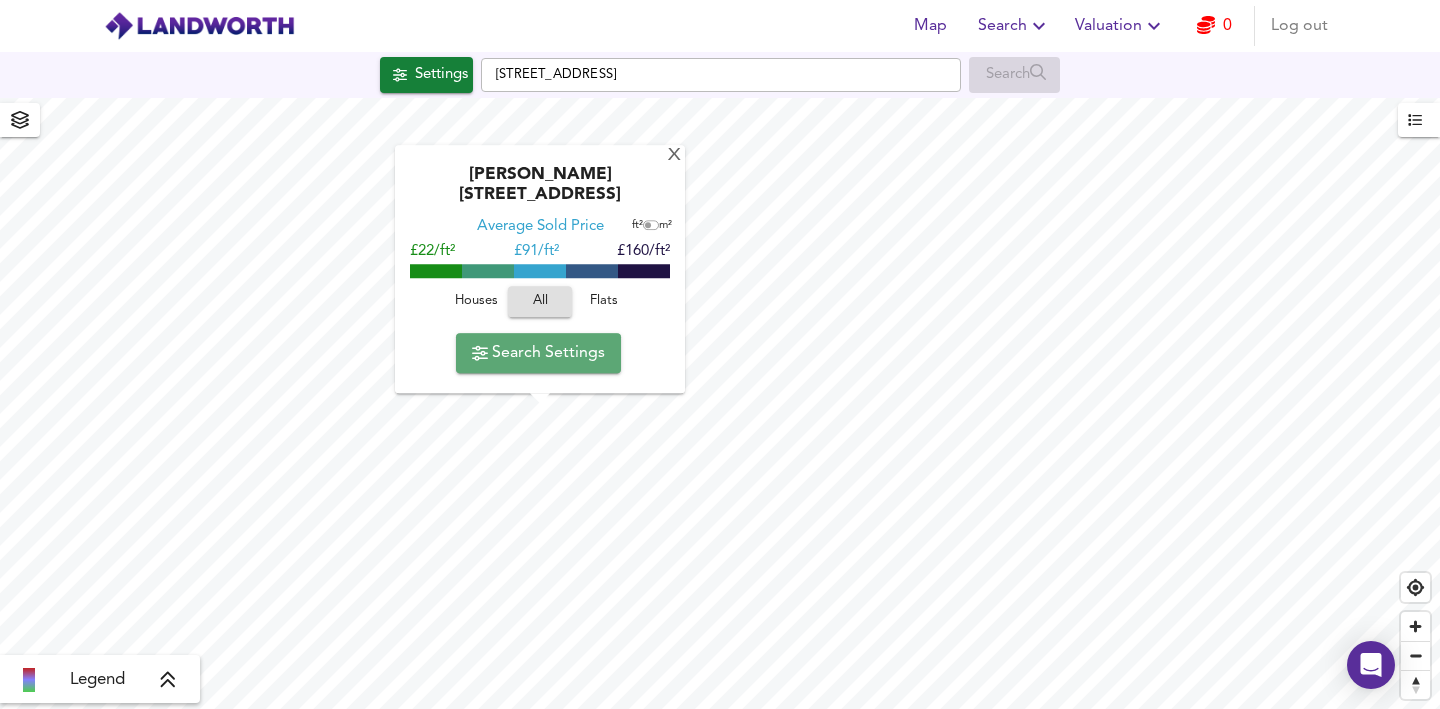 click on "Search Settings" at bounding box center [538, 353] 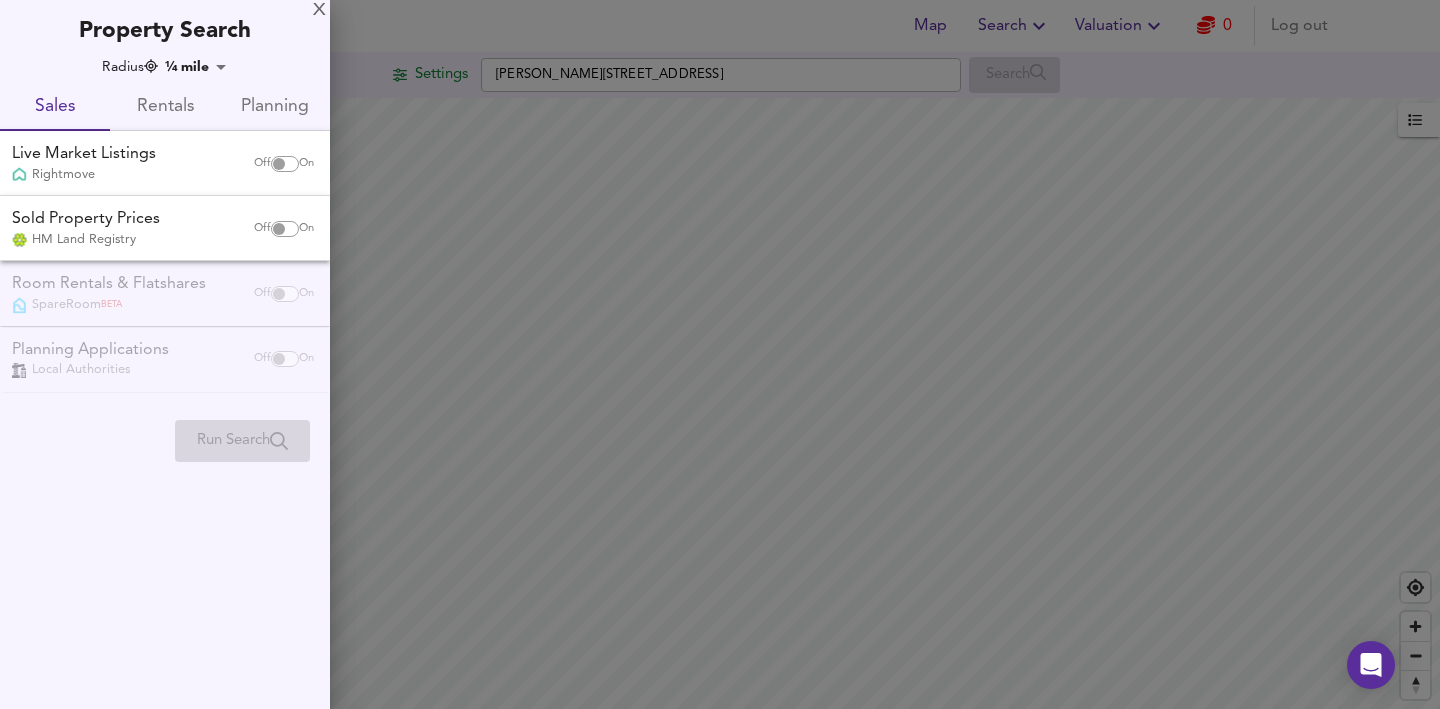 click at bounding box center [720, 354] 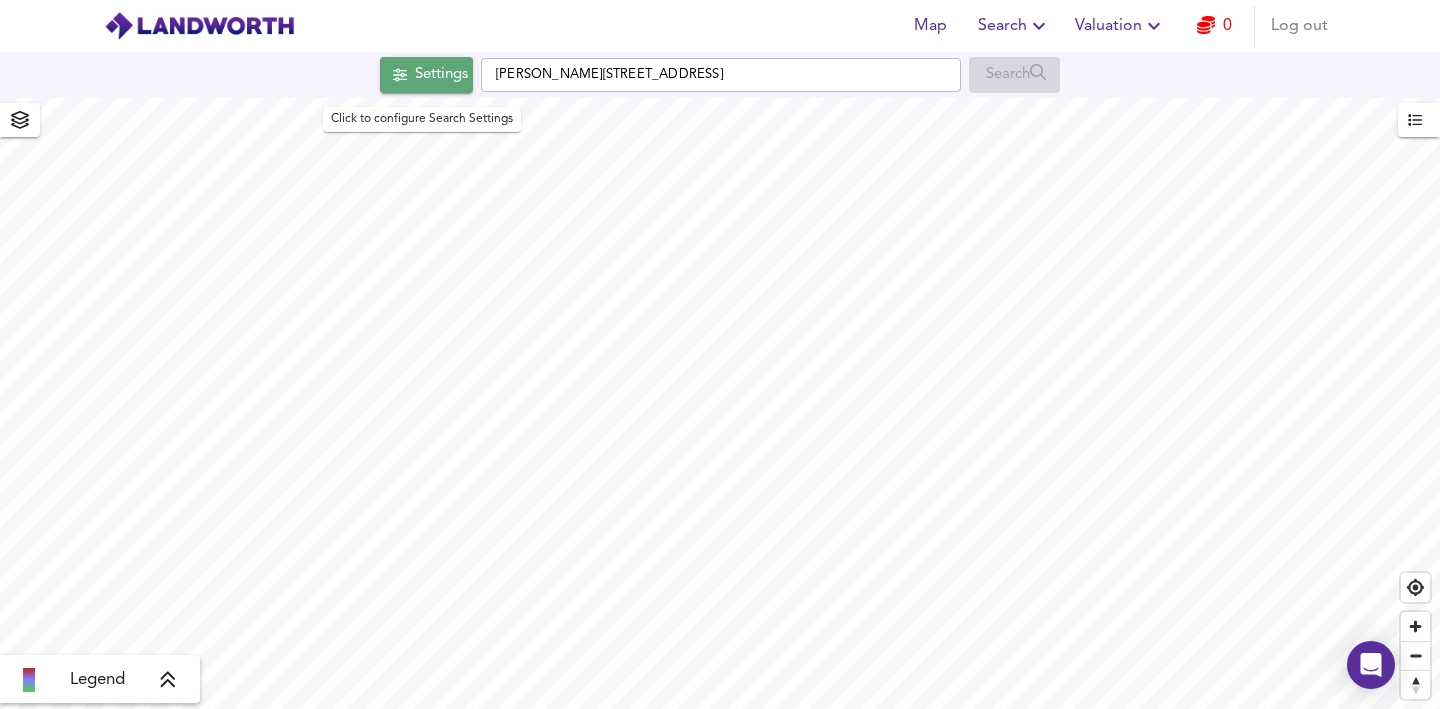 click on "Settings" at bounding box center [441, 75] 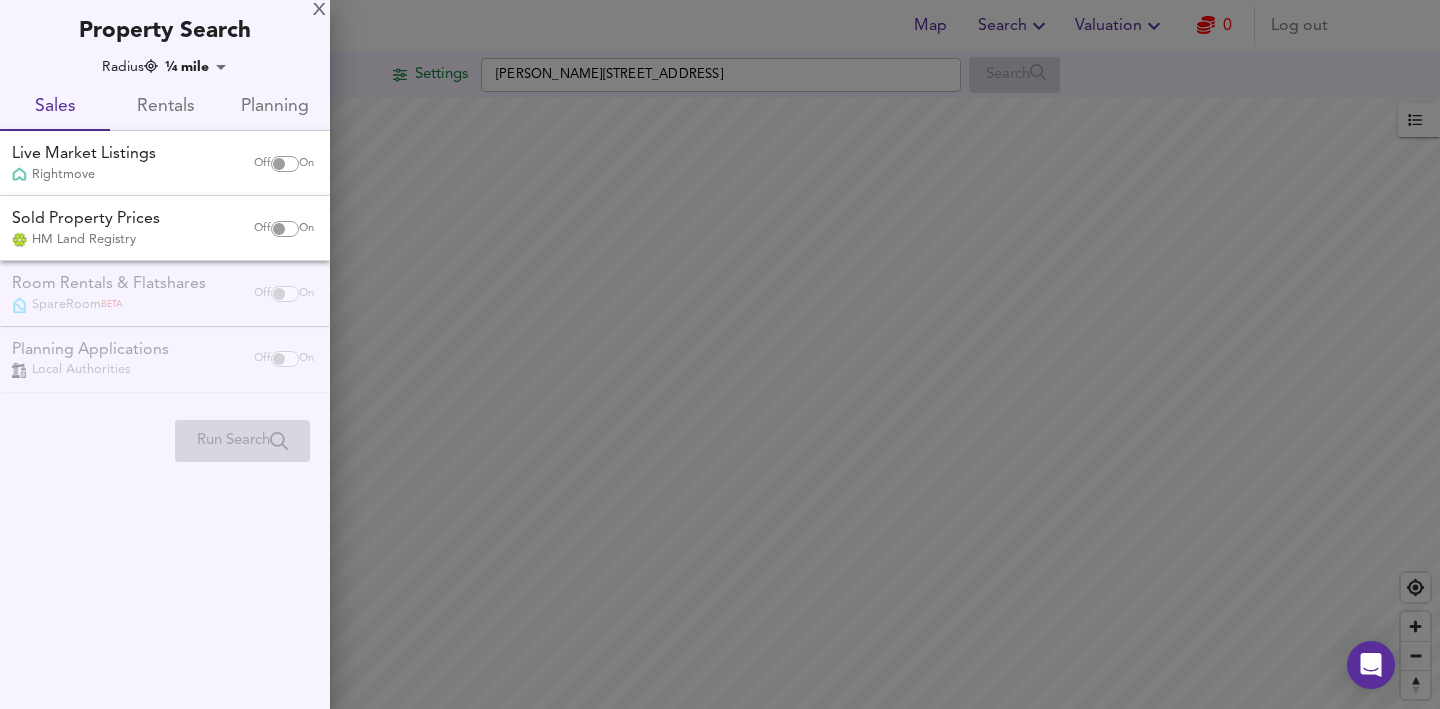 click at bounding box center (720, 354) 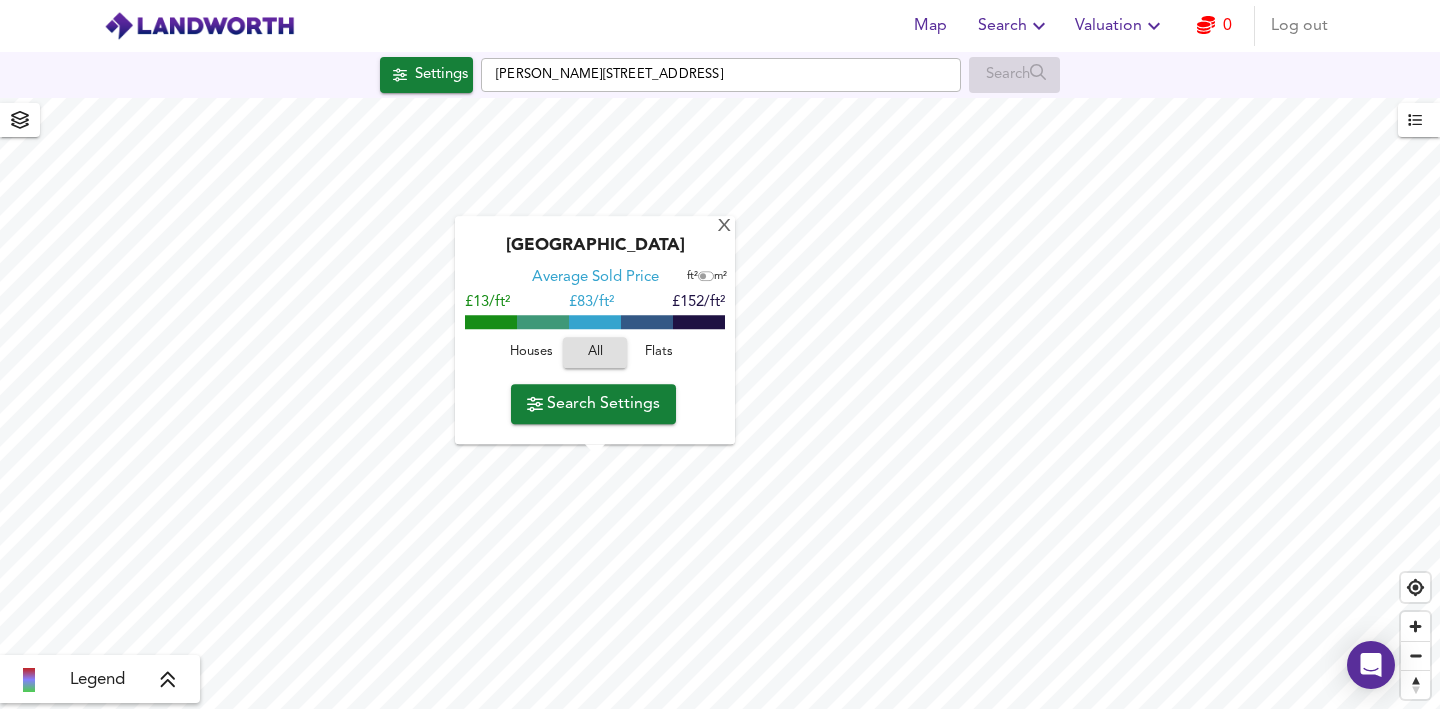 click on "Houses" at bounding box center [531, 353] 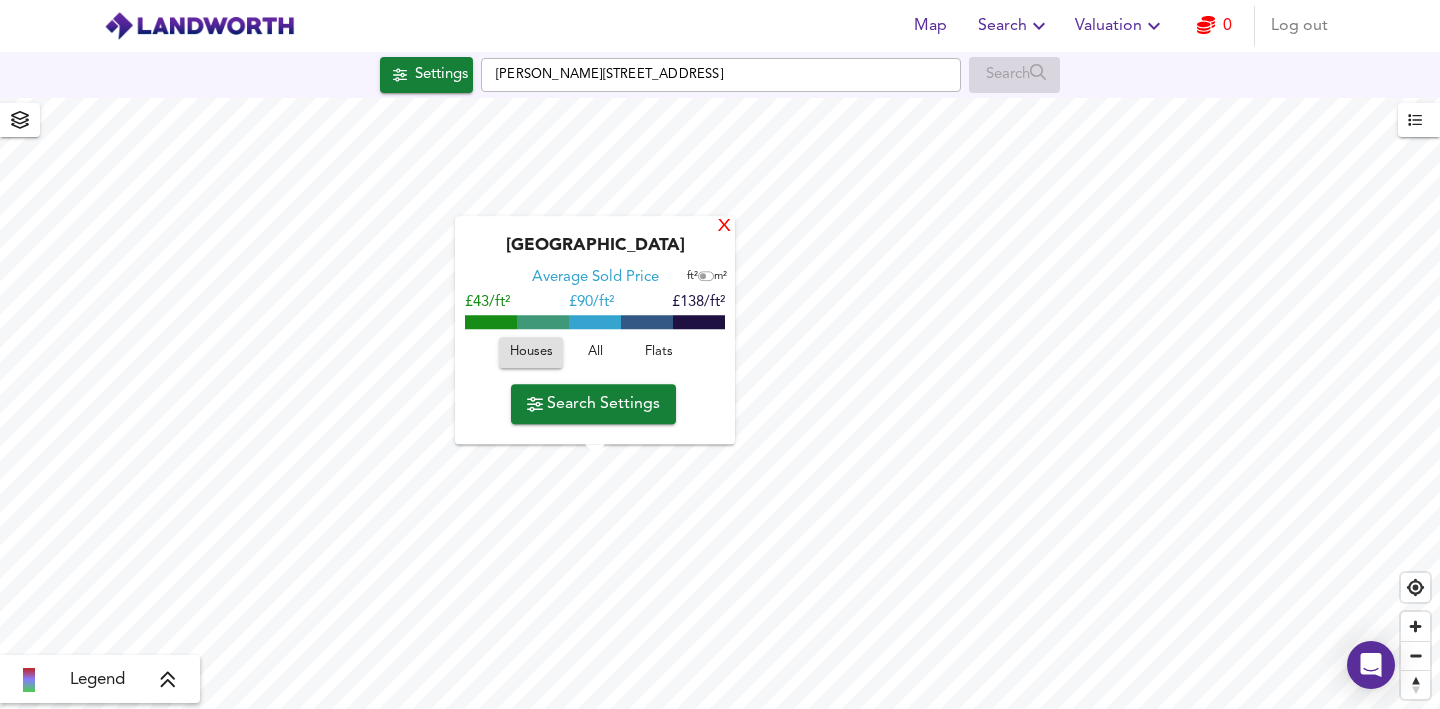 click on "X" at bounding box center (724, 227) 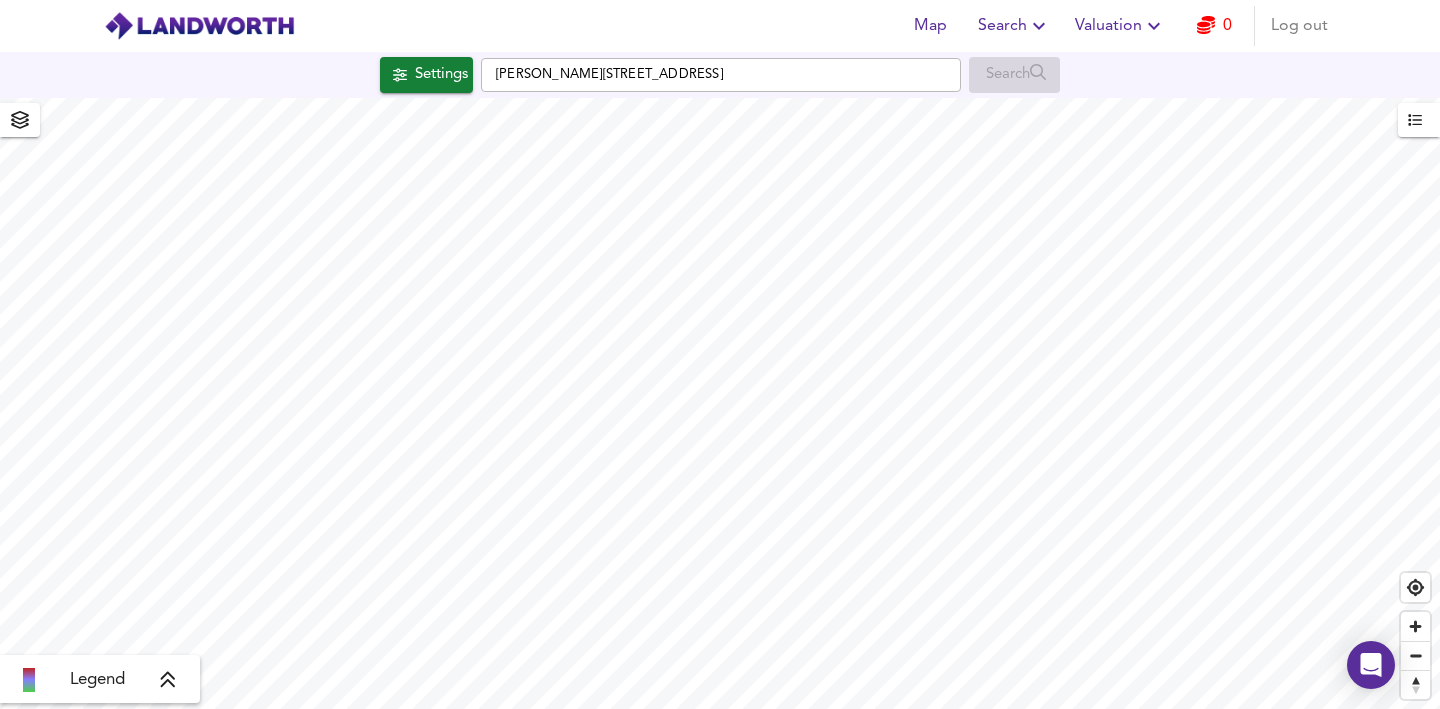 click 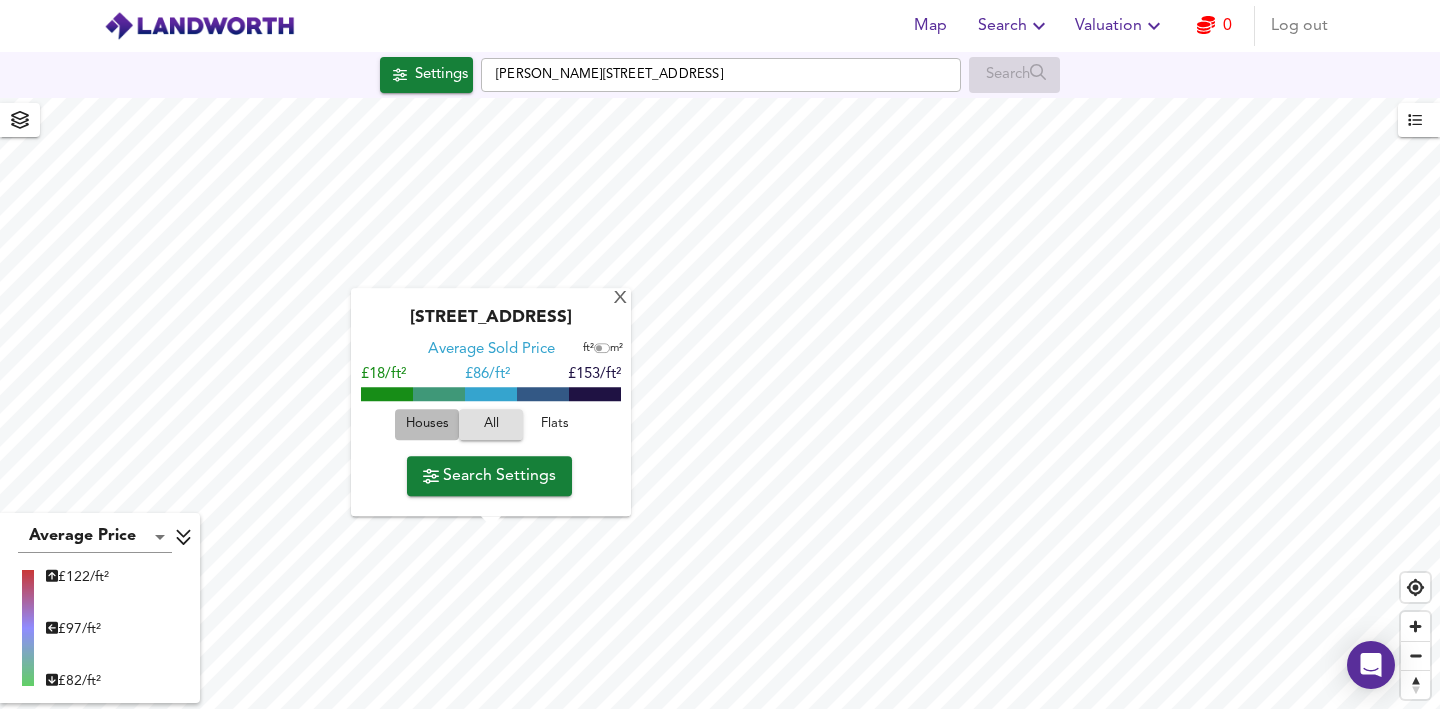click on "Houses" at bounding box center [427, 425] 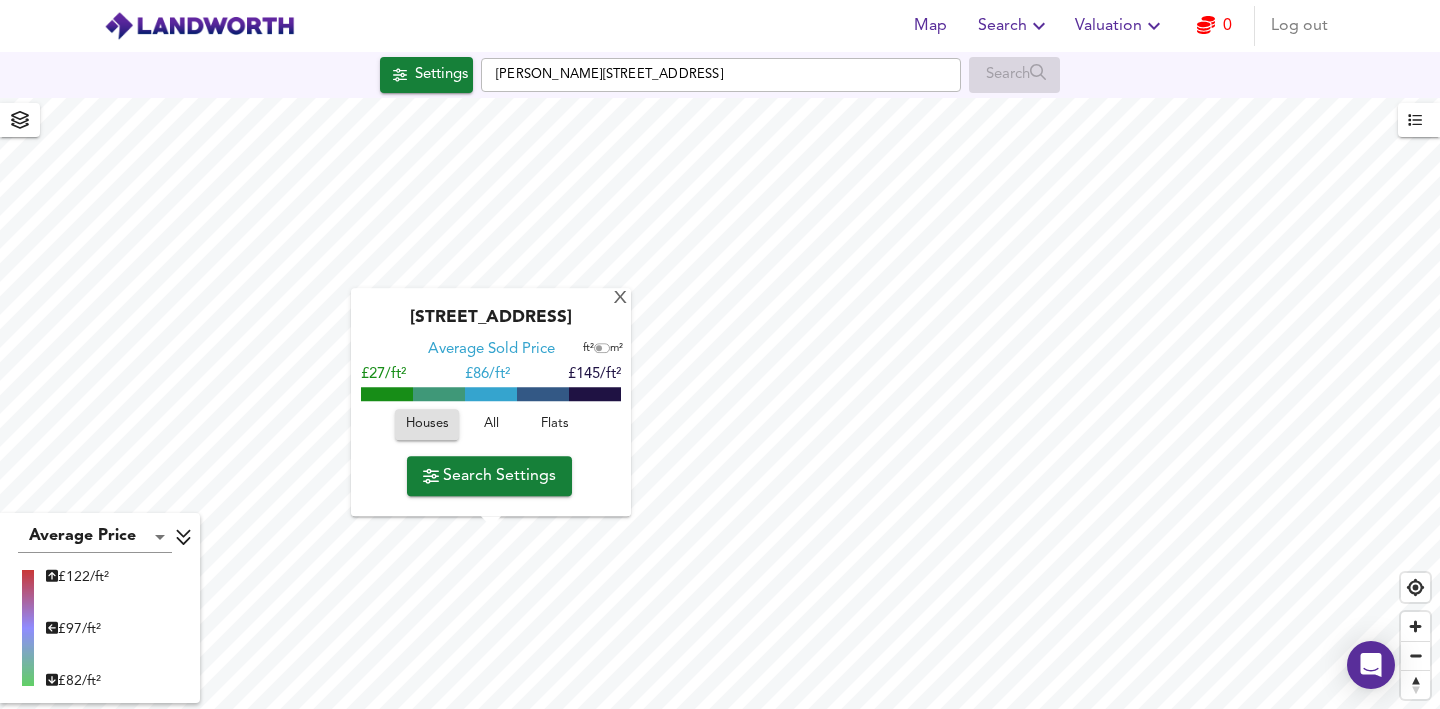 click on "Houses" at bounding box center [427, 425] 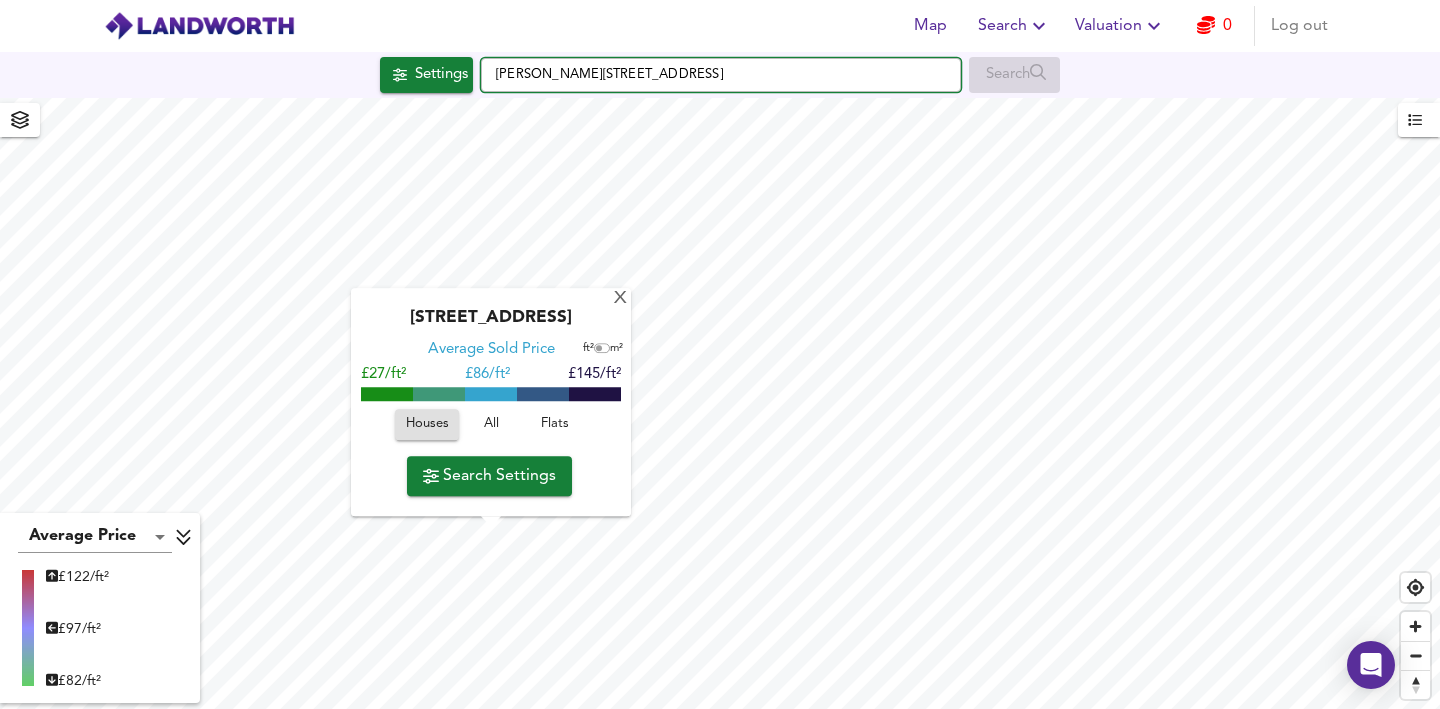 click on "Chappell Drive, DN1 2RF" at bounding box center [721, 75] 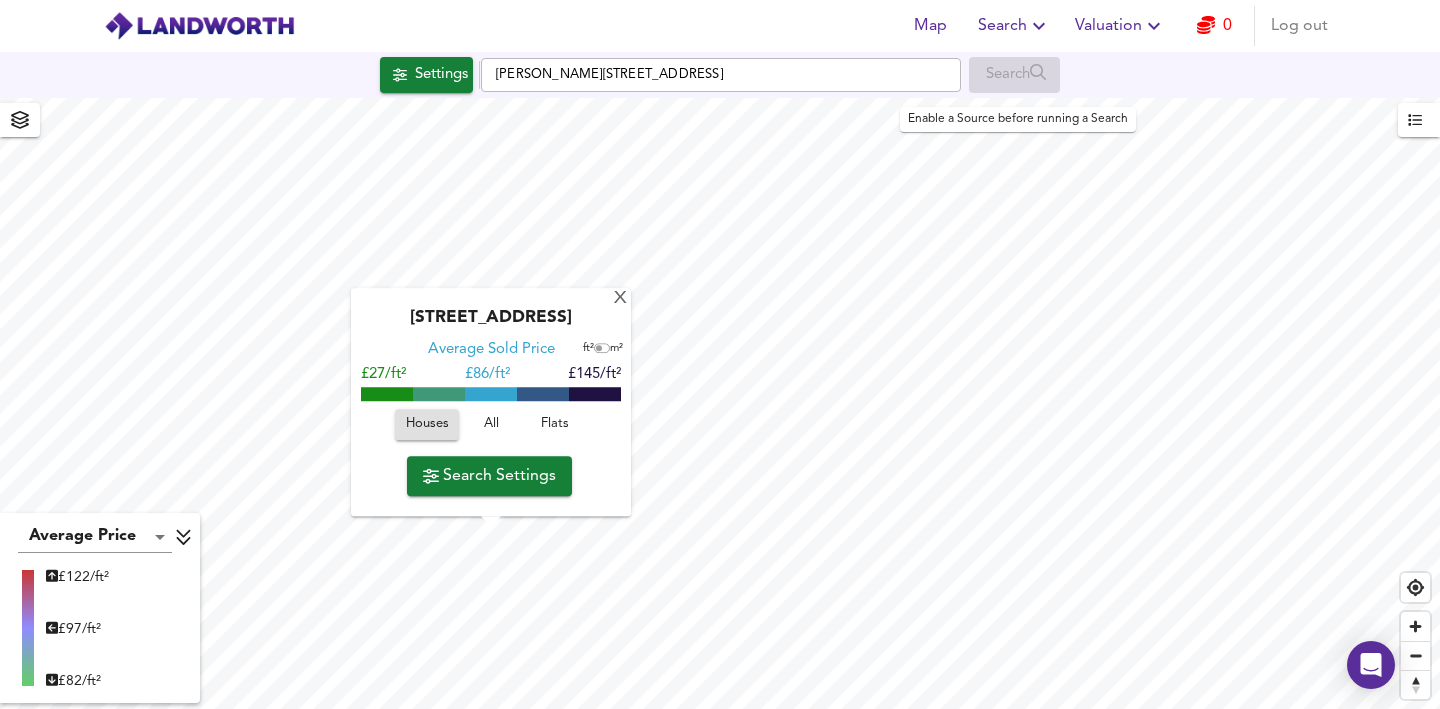 click on "Search" at bounding box center (1014, 75) 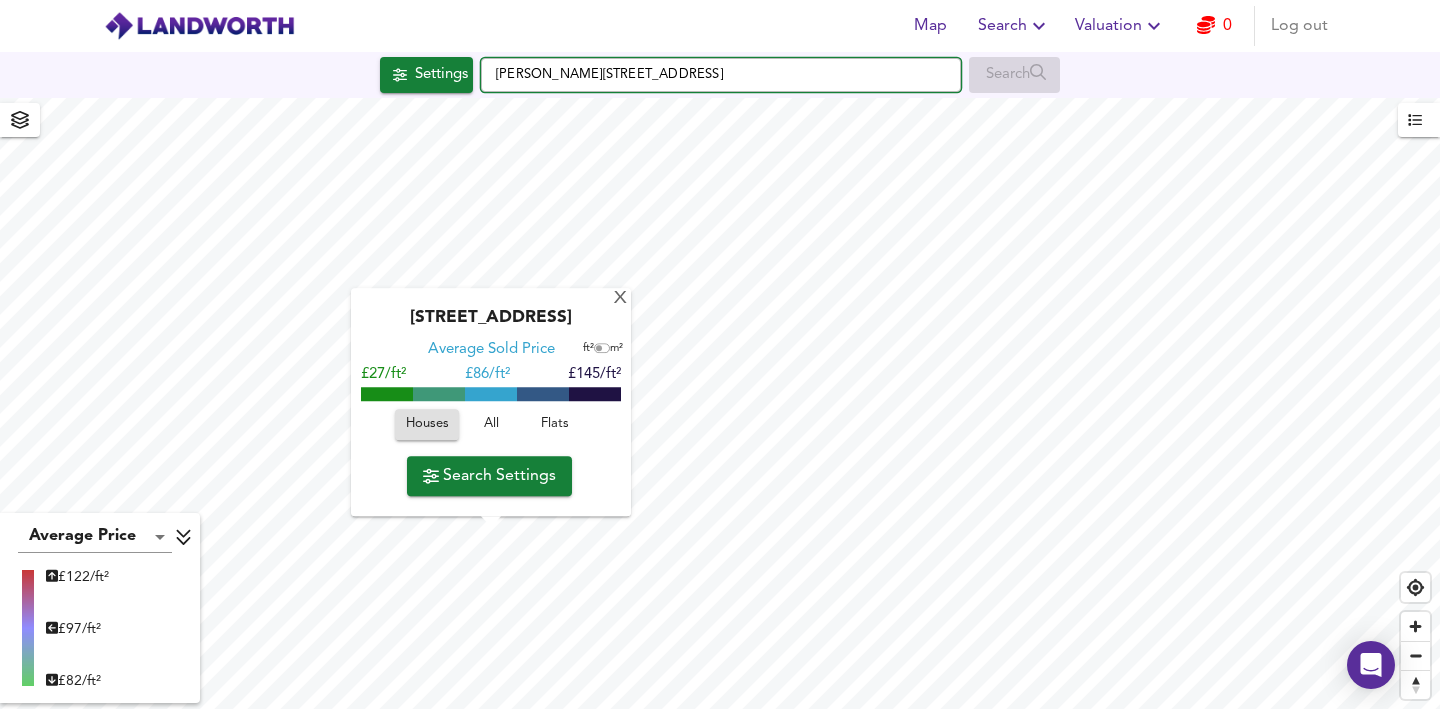 click on "Chappell Drive, DN1 2RF" at bounding box center (721, 75) 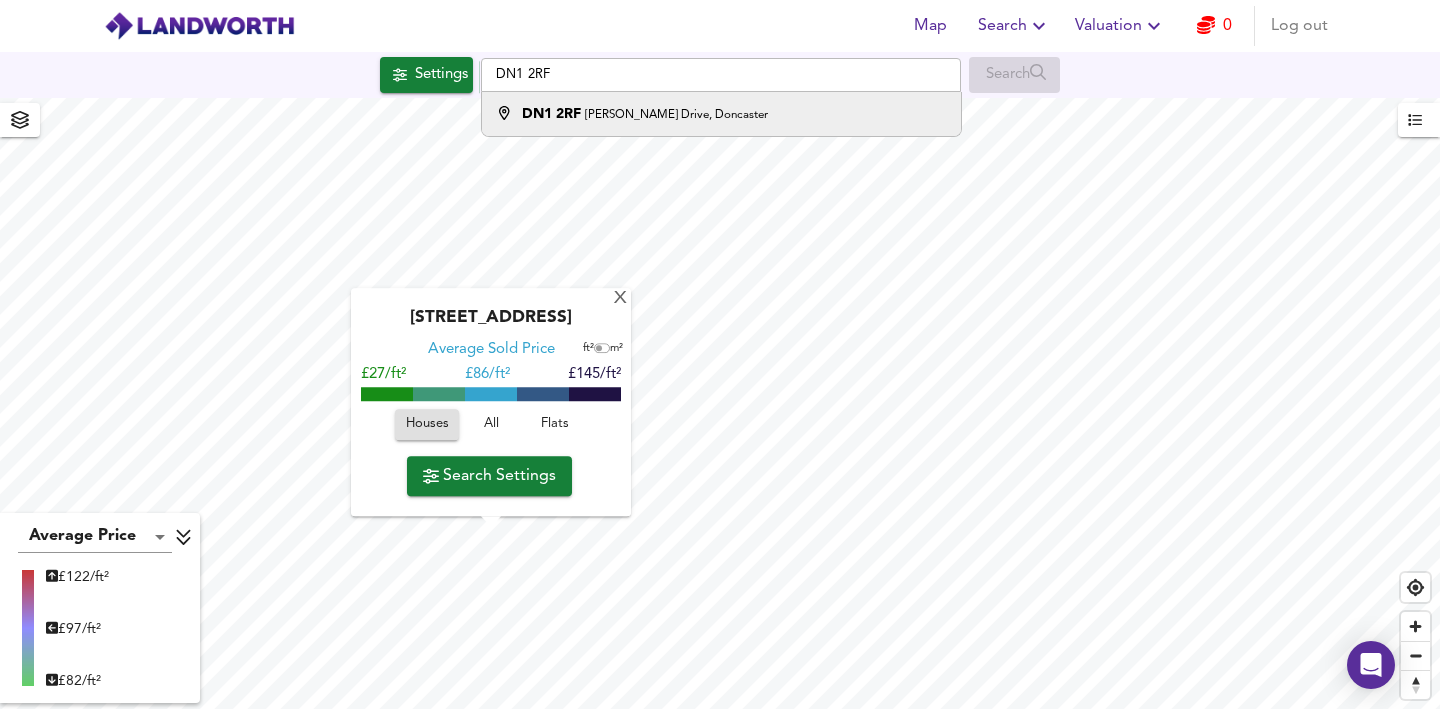 click on "[PERSON_NAME] Drive, Doncaster" at bounding box center [676, 115] 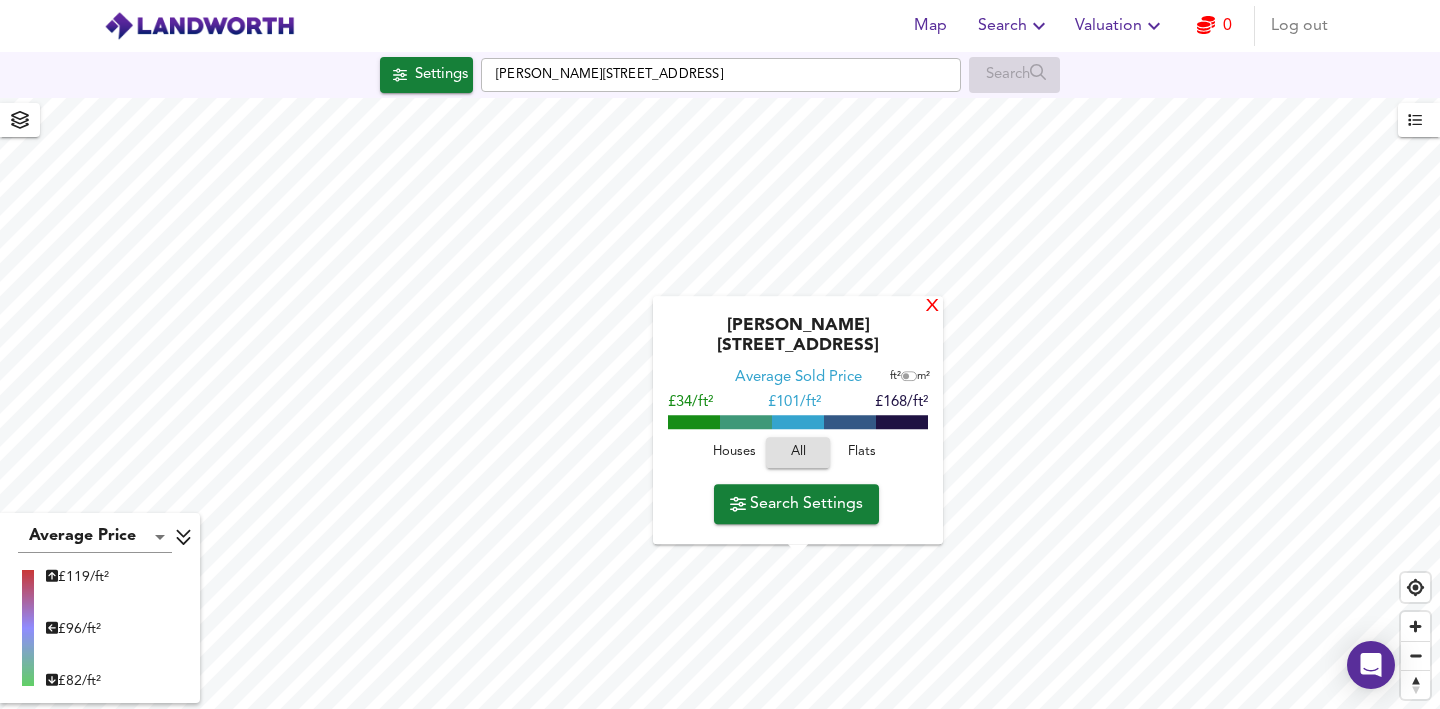 click on "X" at bounding box center (932, 307) 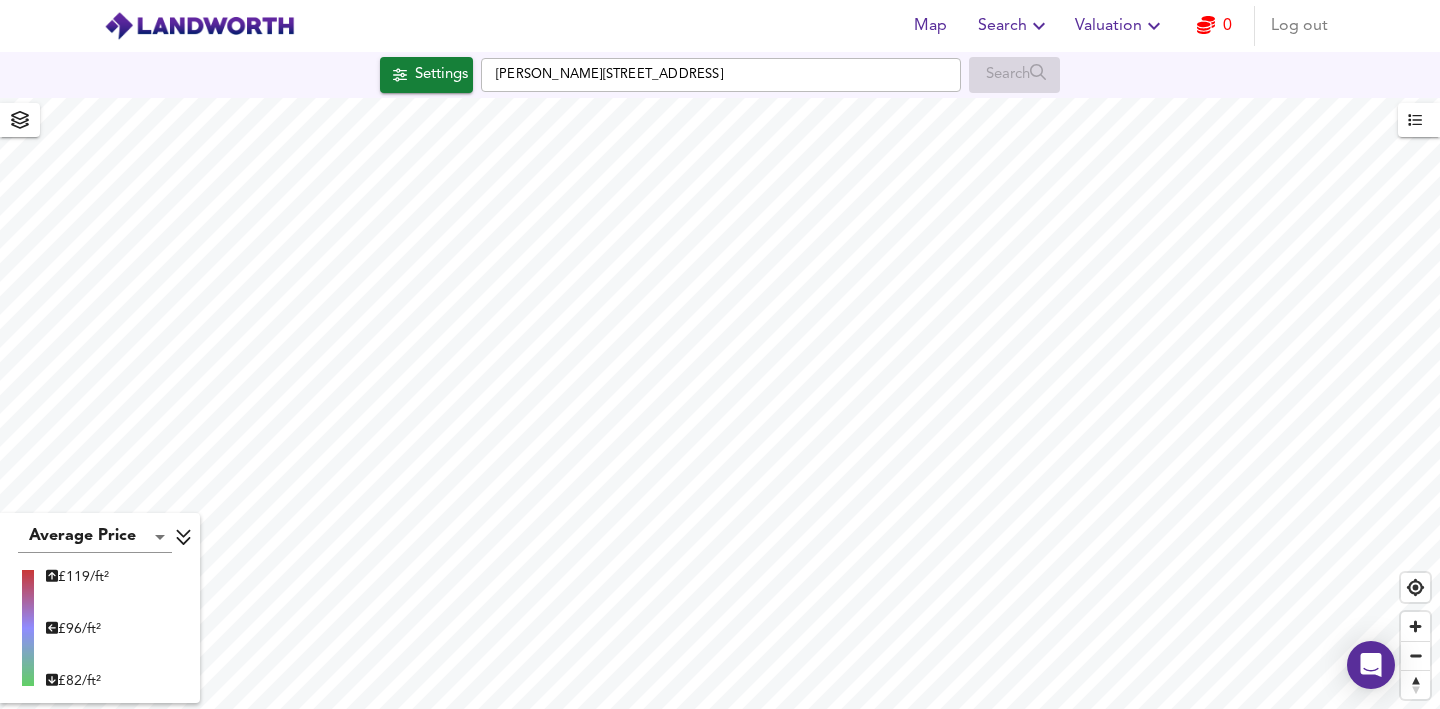 click at bounding box center [199, 26] 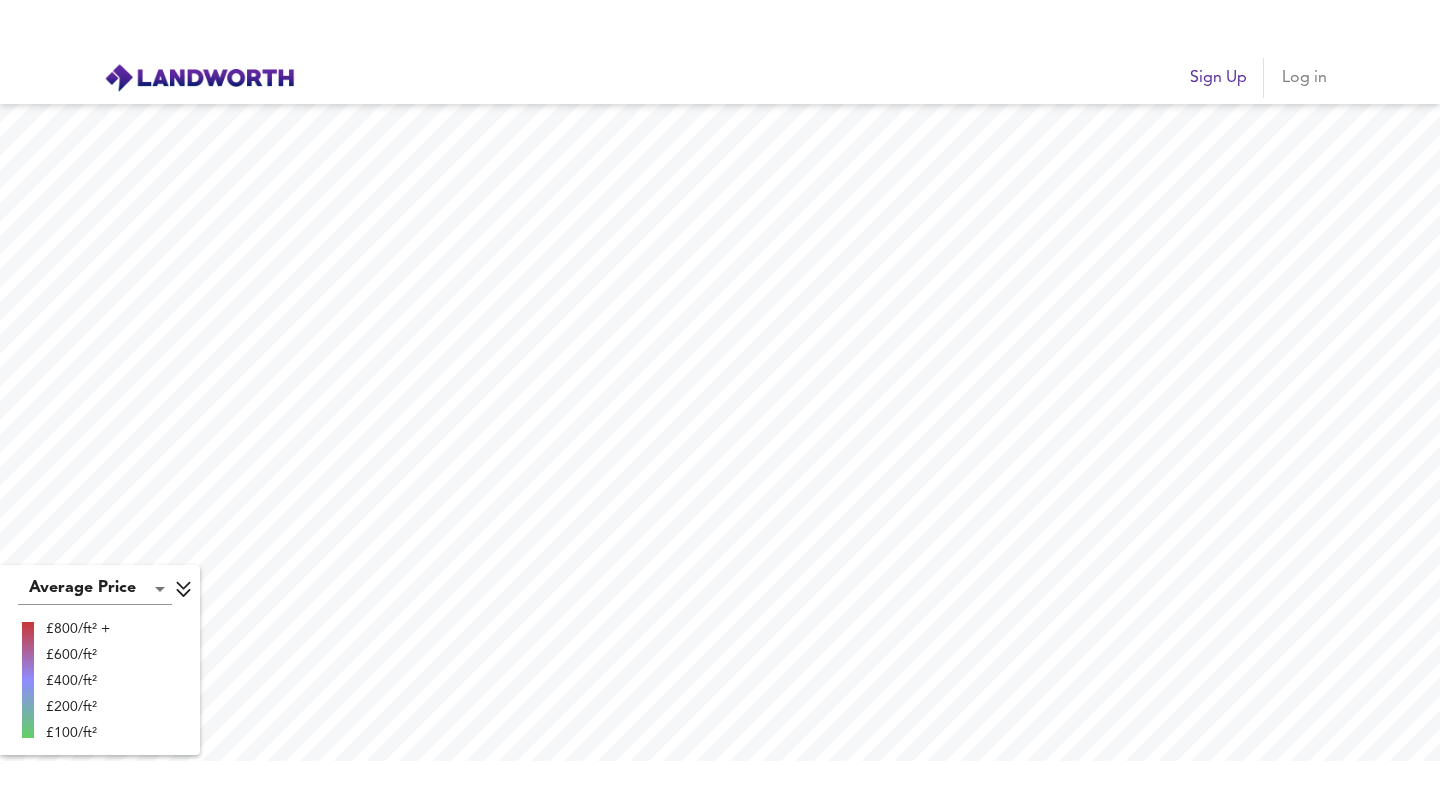 scroll, scrollTop: 0, scrollLeft: 0, axis: both 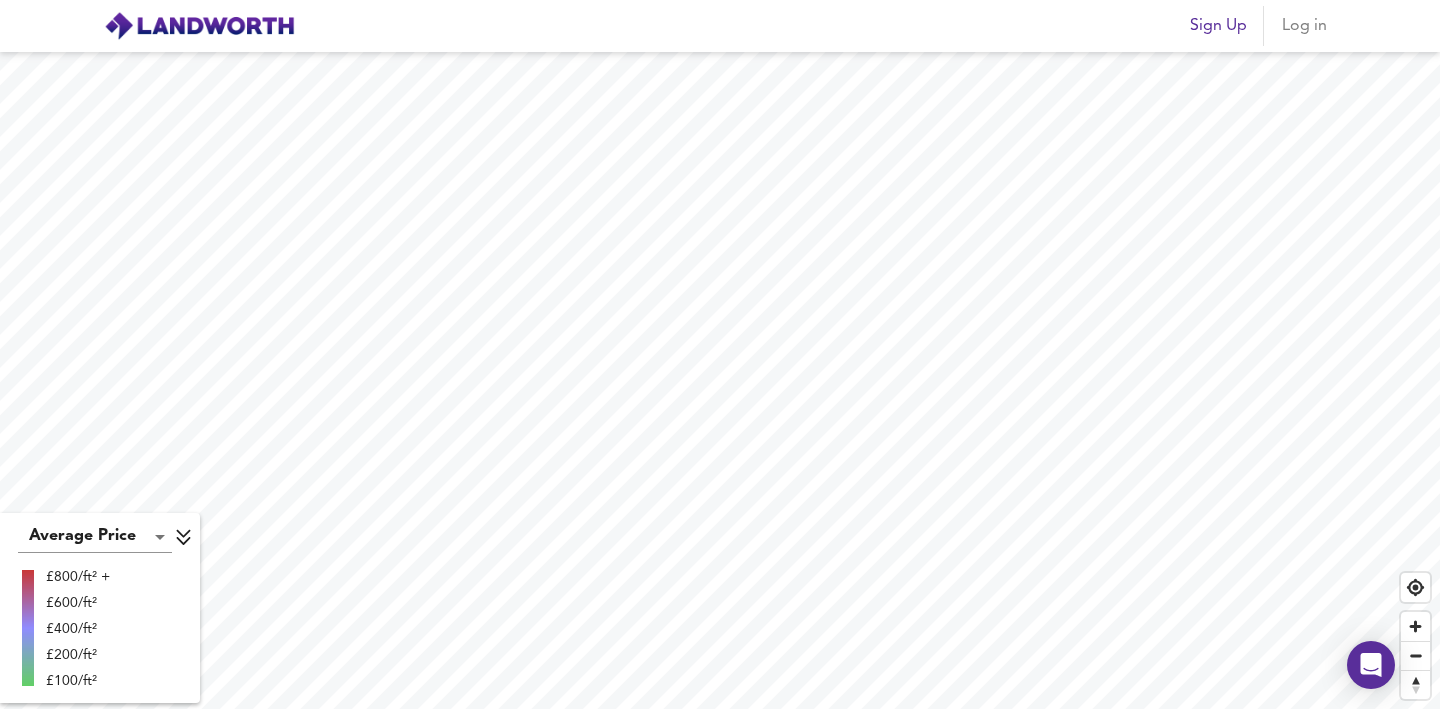 click on "Log in" at bounding box center (1304, 26) 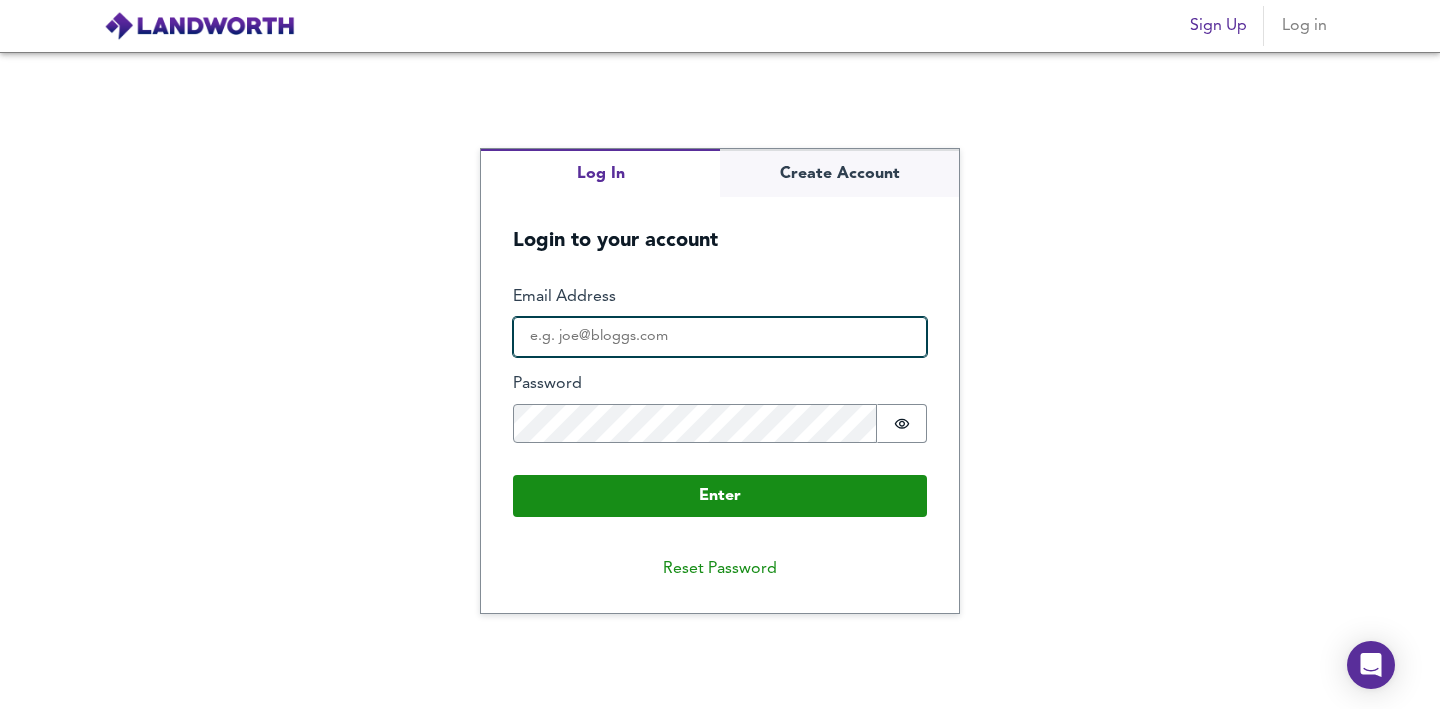 type 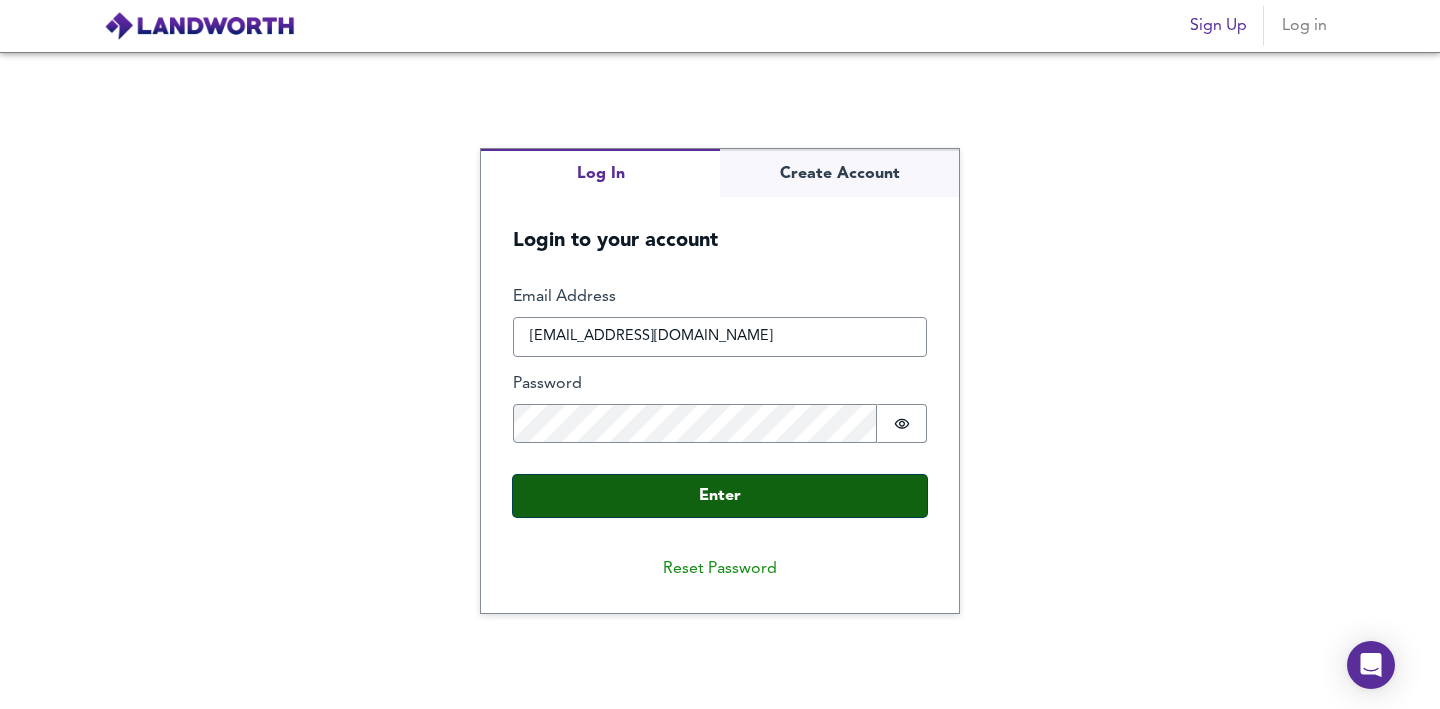 click on "Enter" at bounding box center (720, 496) 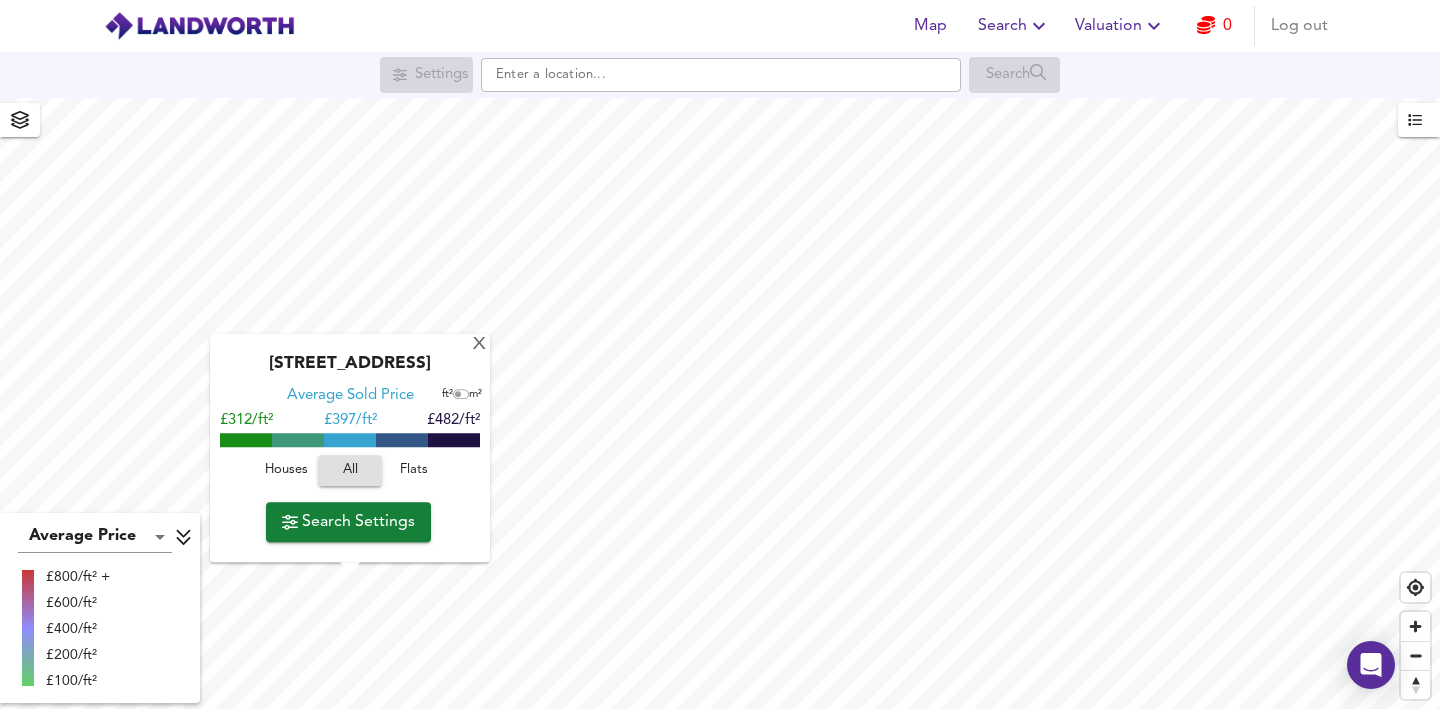 click on "Houses" at bounding box center [286, 471] 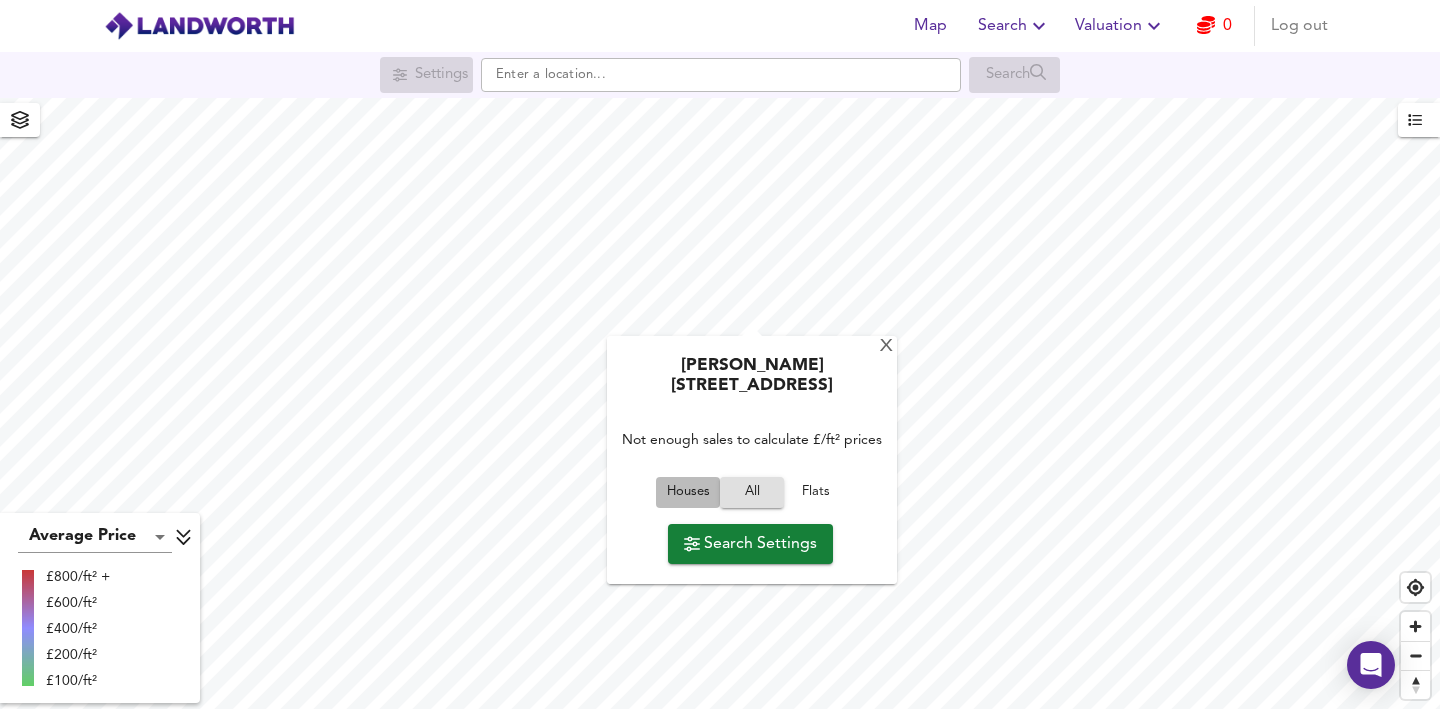 click on "Houses" at bounding box center (688, 492) 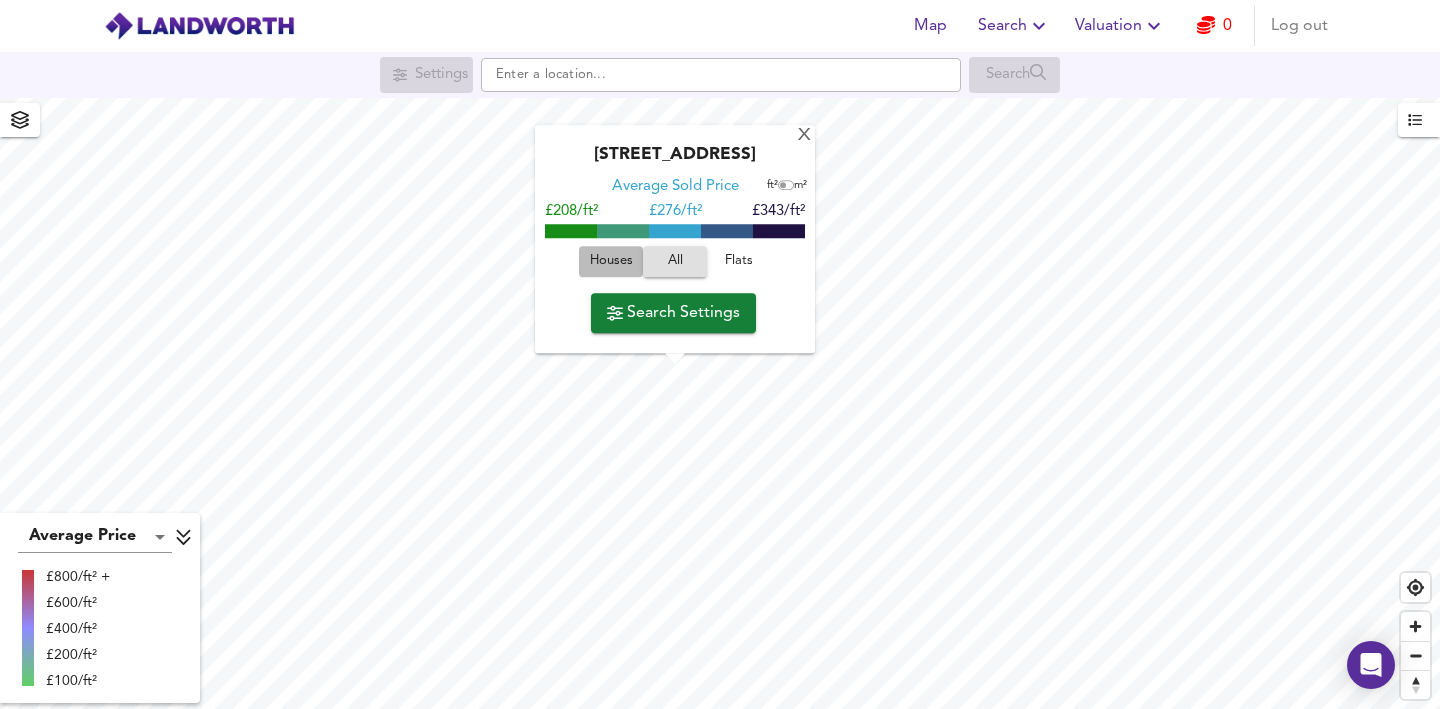 click on "Houses" at bounding box center [611, 262] 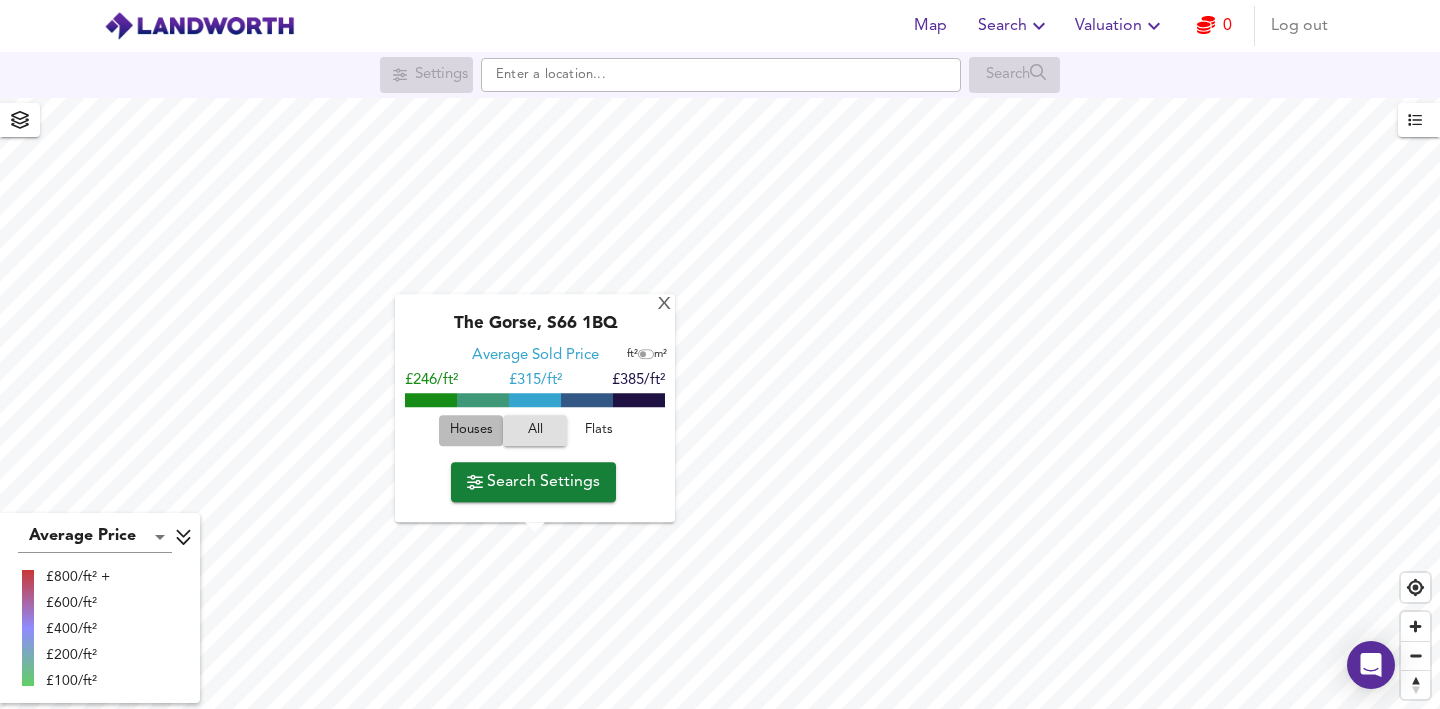 click on "Houses" at bounding box center [471, 431] 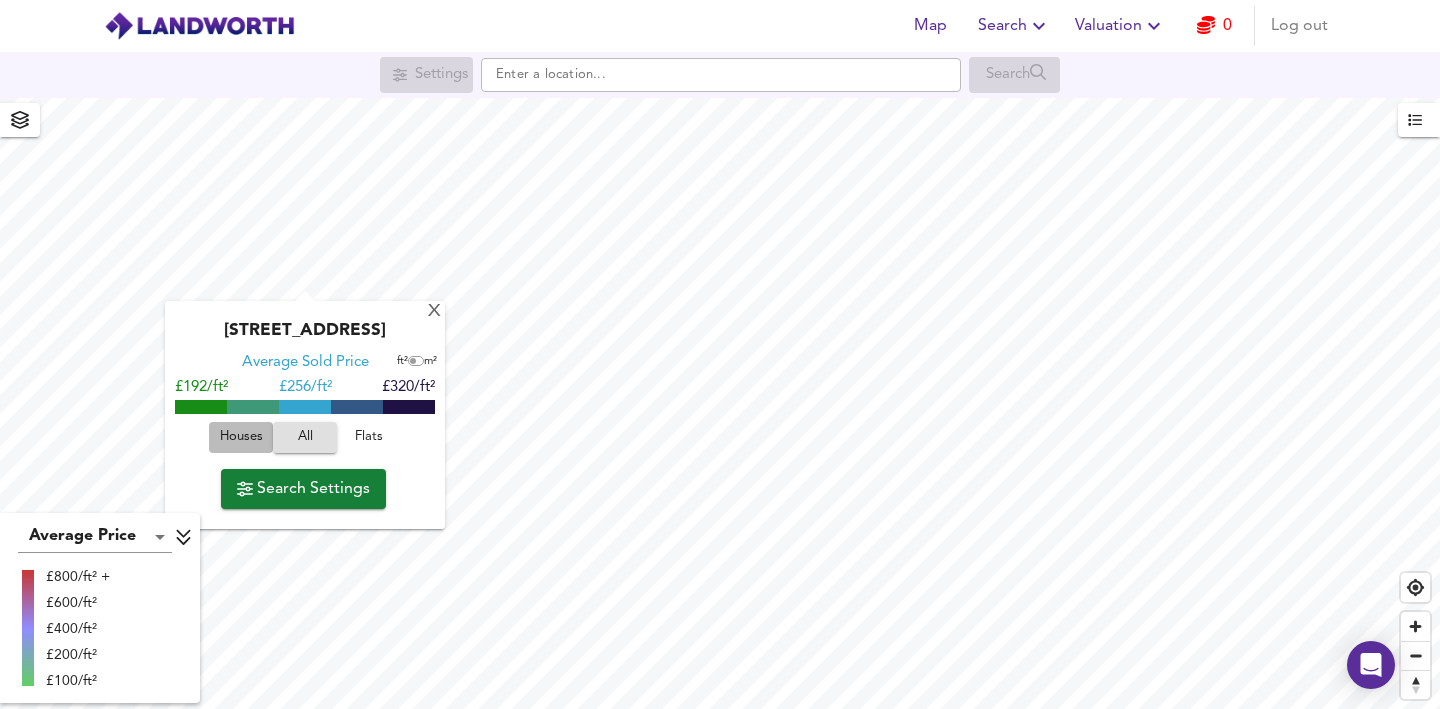click on "Houses" at bounding box center (241, 437) 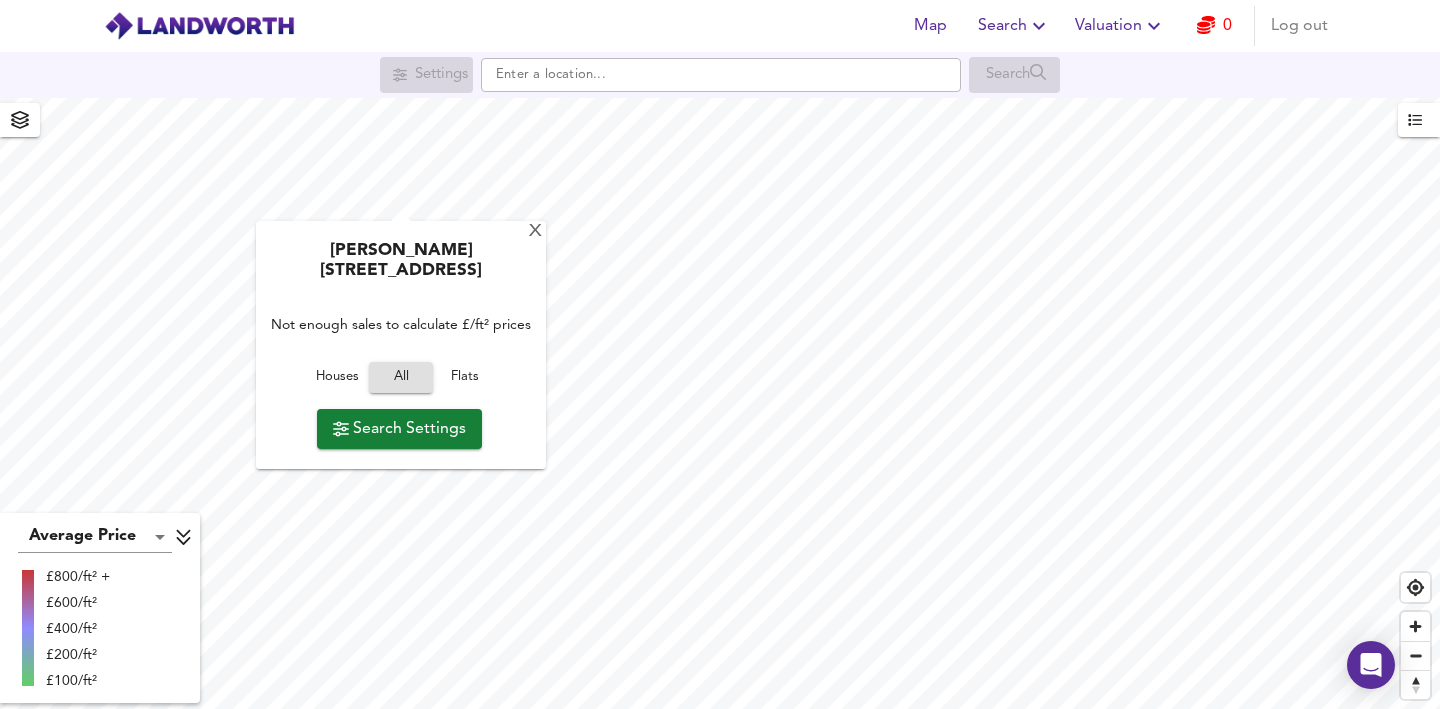 click on "Houses" at bounding box center [337, 377] 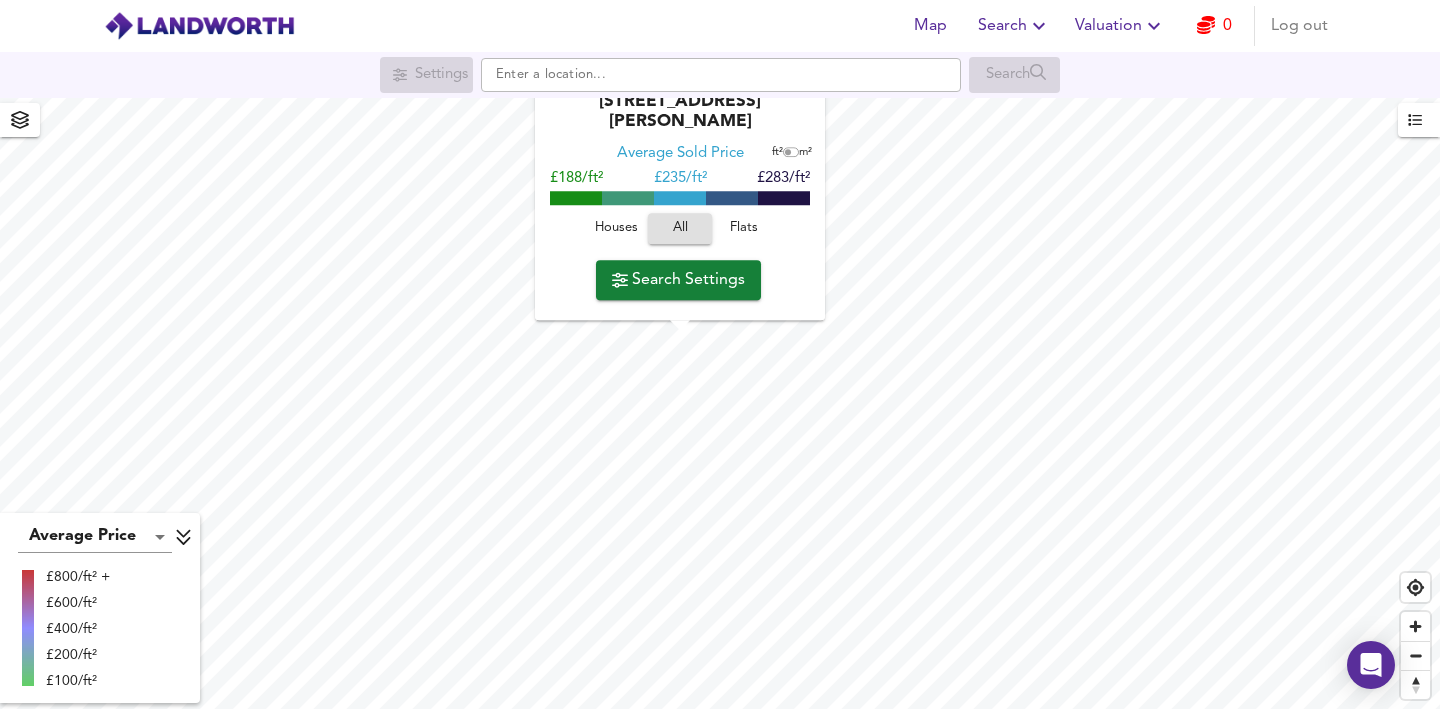 click on "Houses" at bounding box center [616, 229] 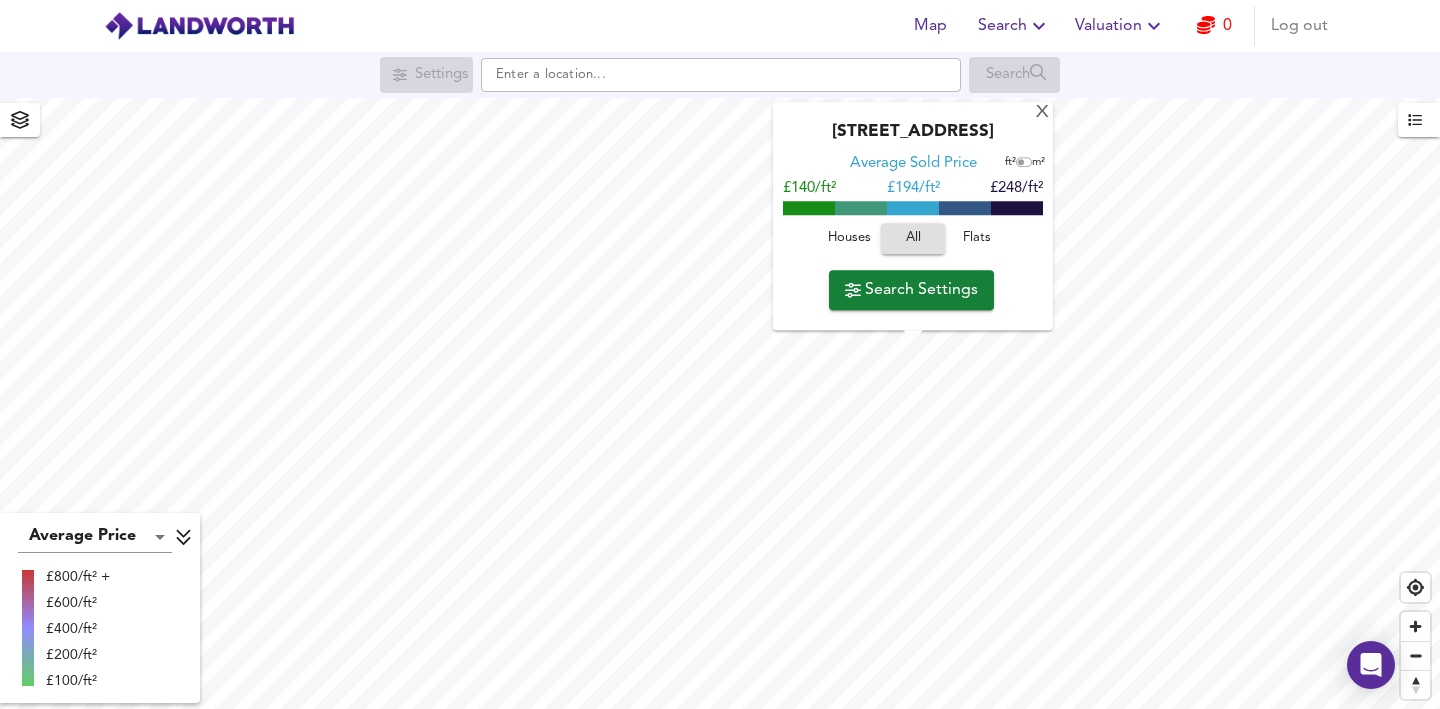 click on "Houses" at bounding box center (849, 239) 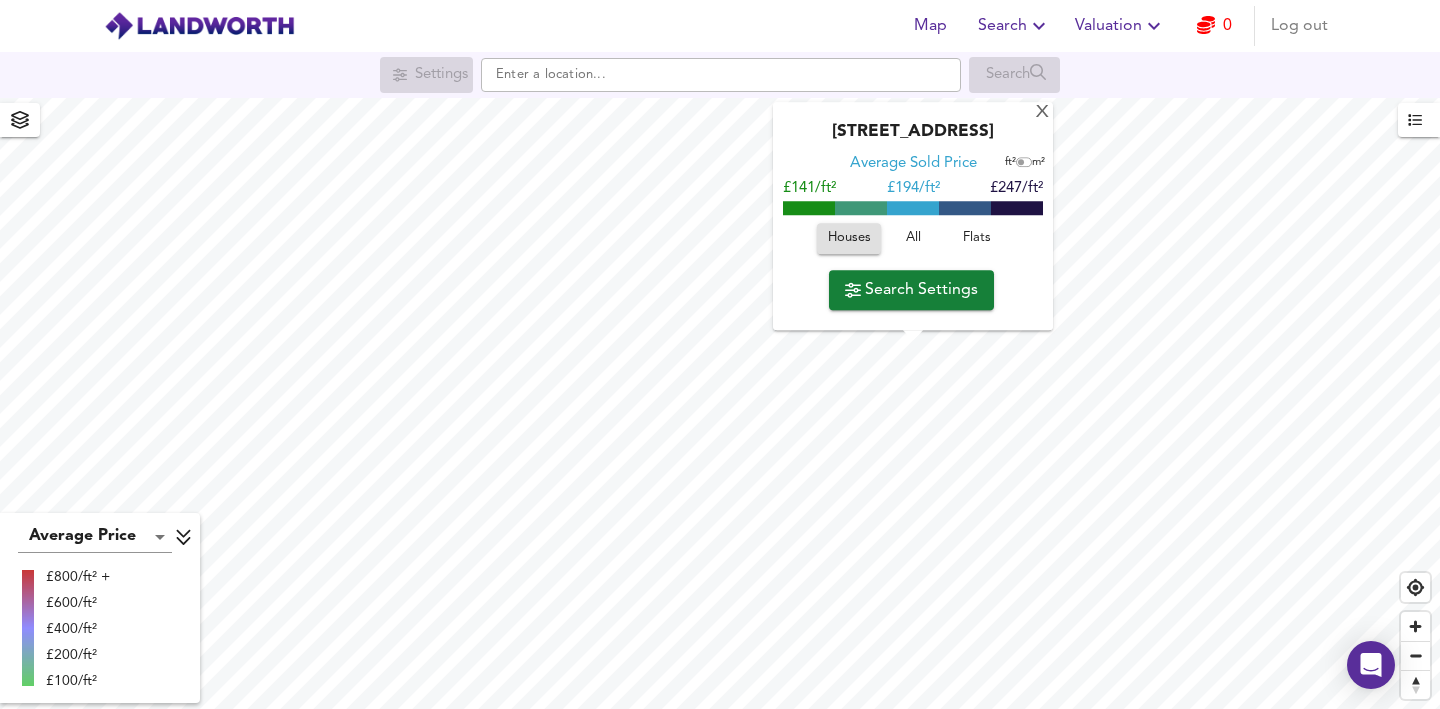 click on "Houses" at bounding box center [849, 239] 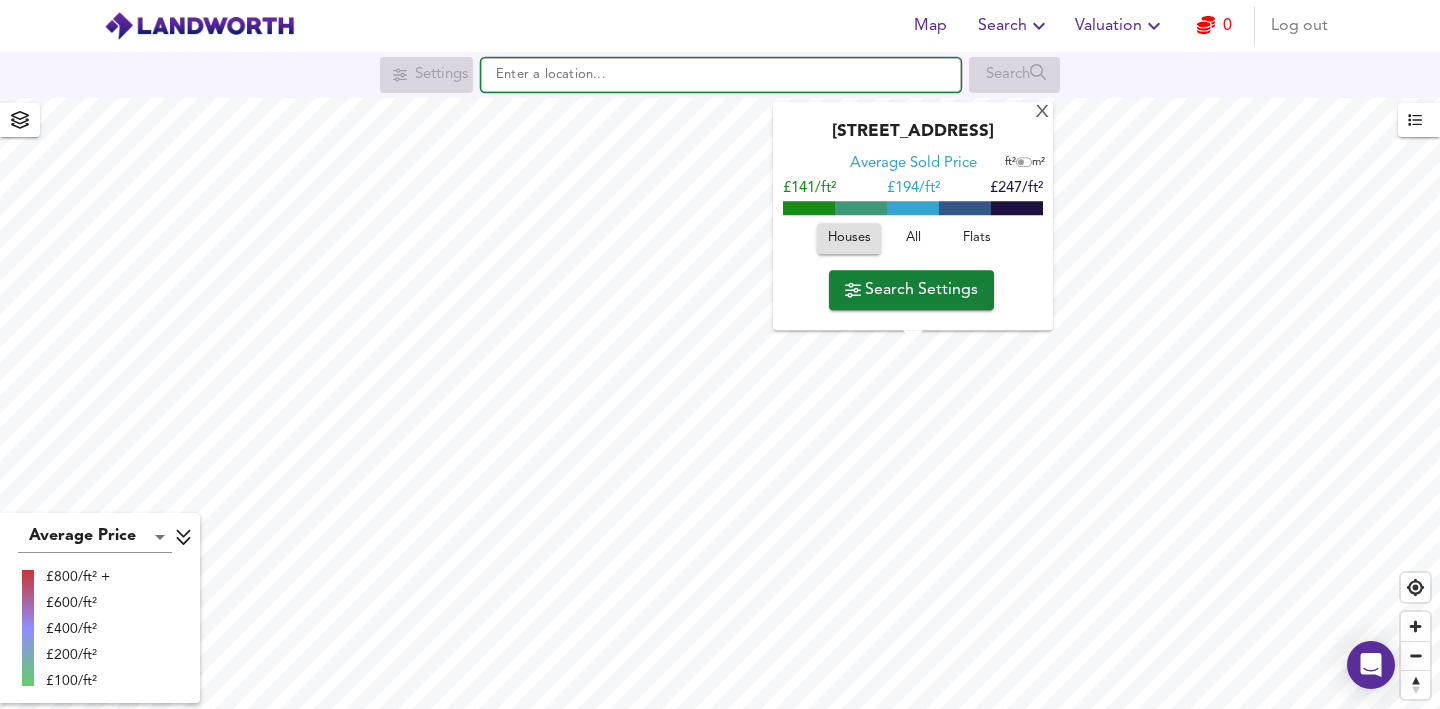 click at bounding box center [721, 75] 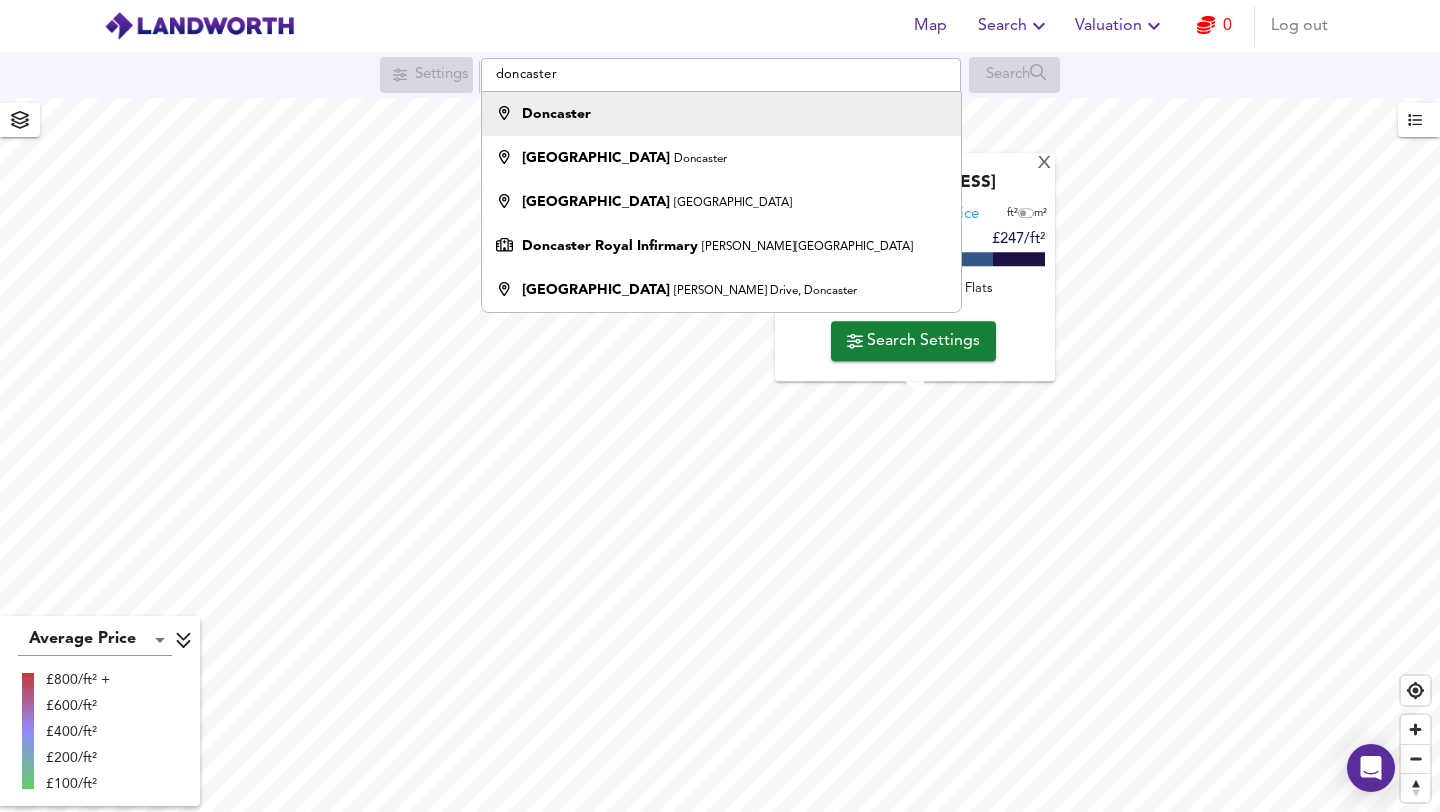 click on "Doncaster" at bounding box center (716, 114) 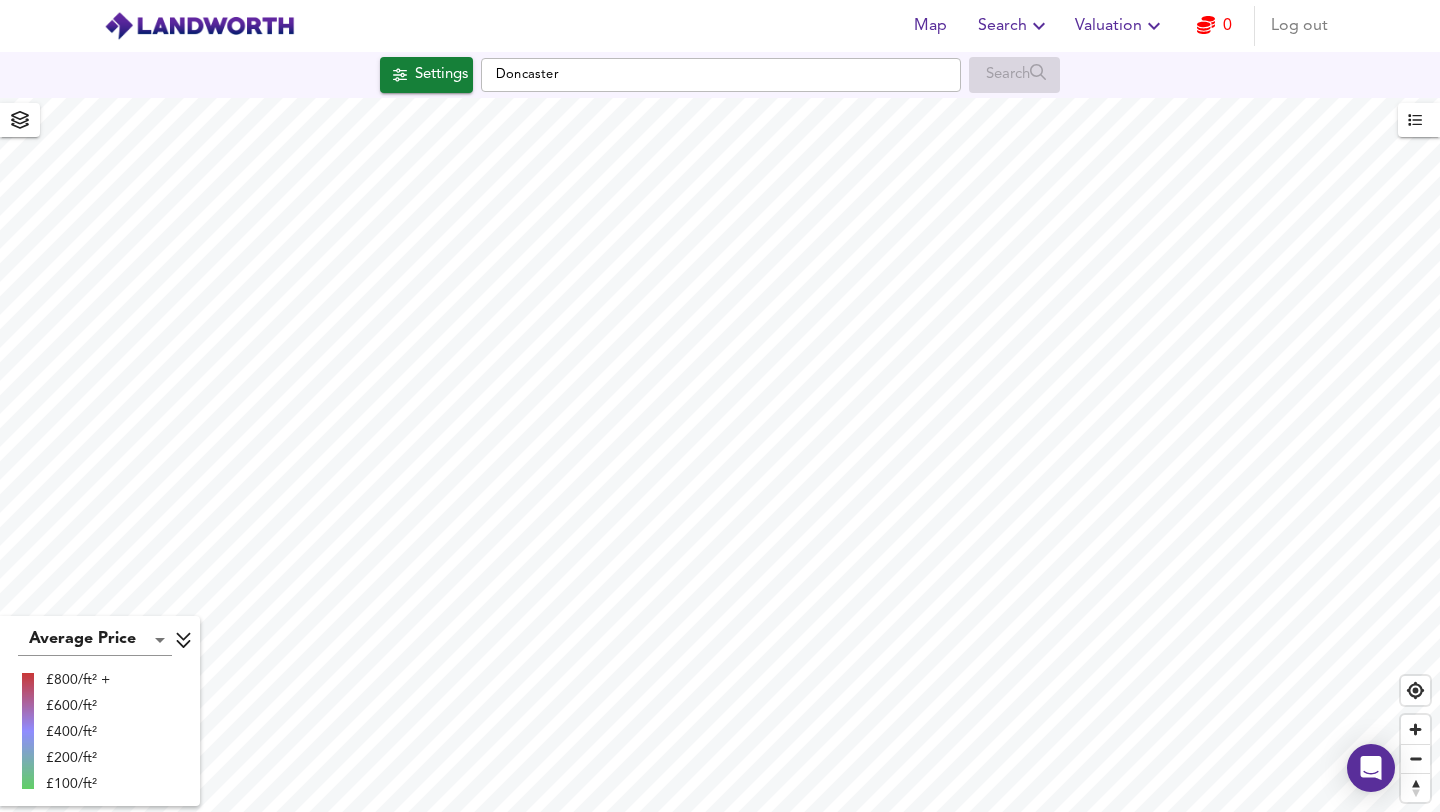 checkbox on "false" 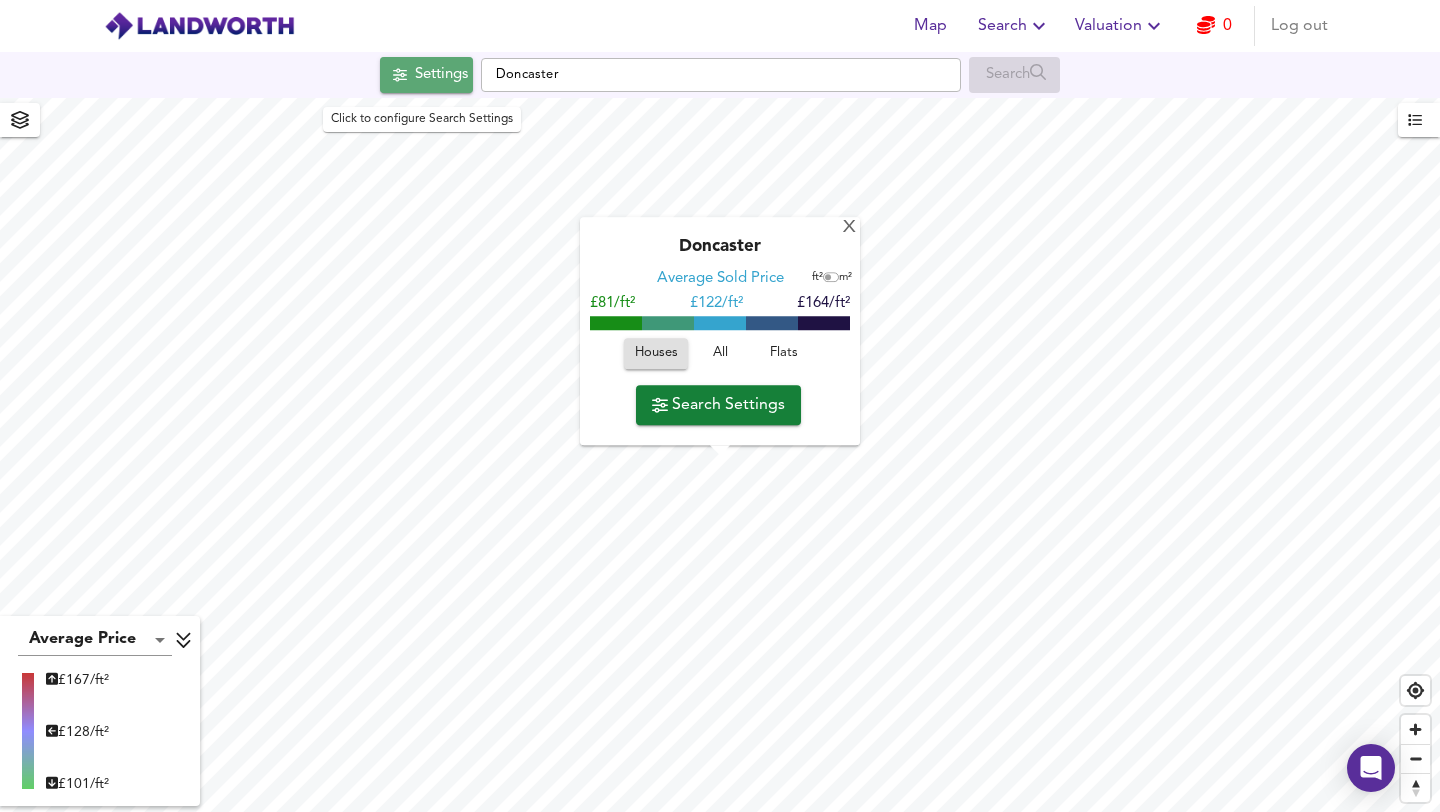 click on "Settings" at bounding box center [441, 75] 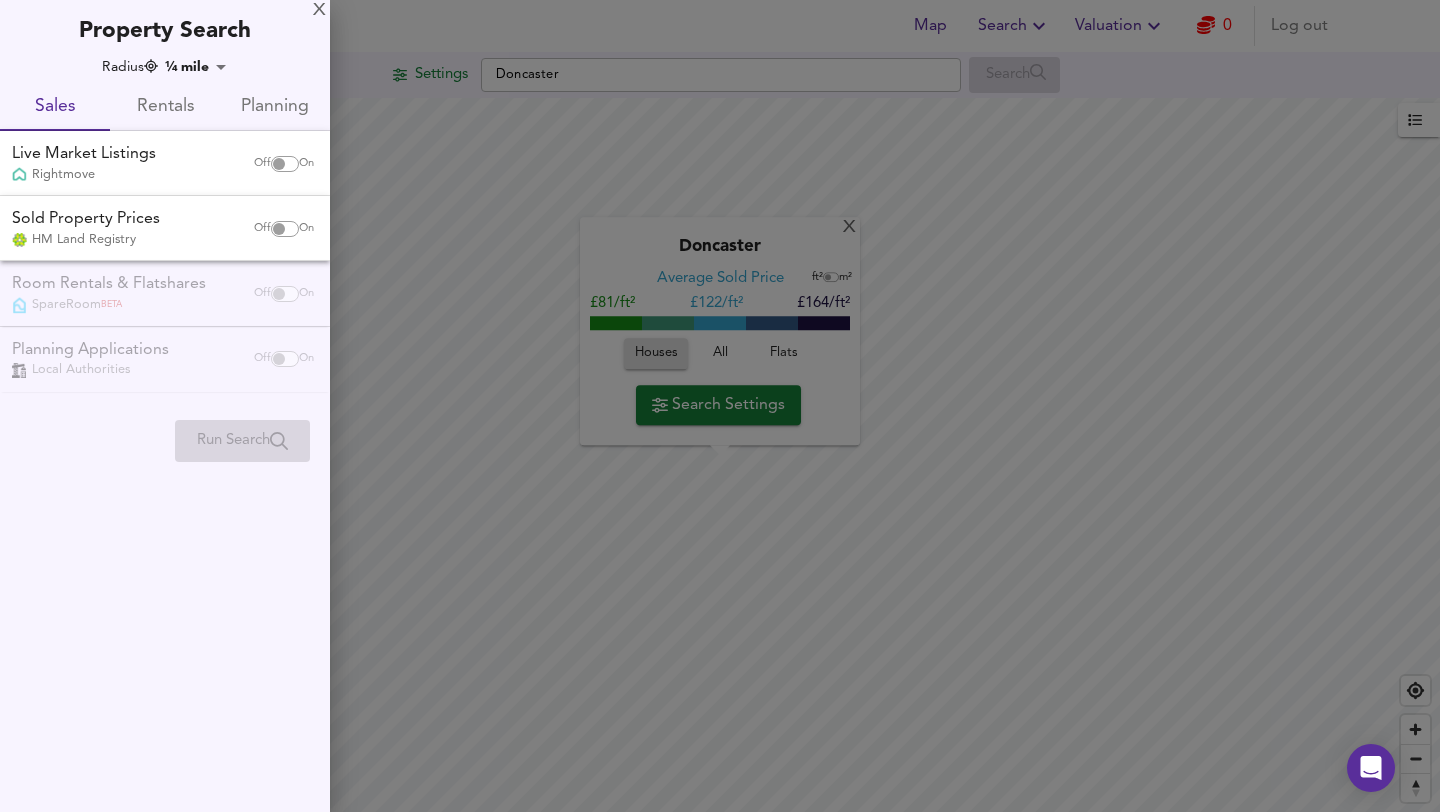 click at bounding box center (279, 164) 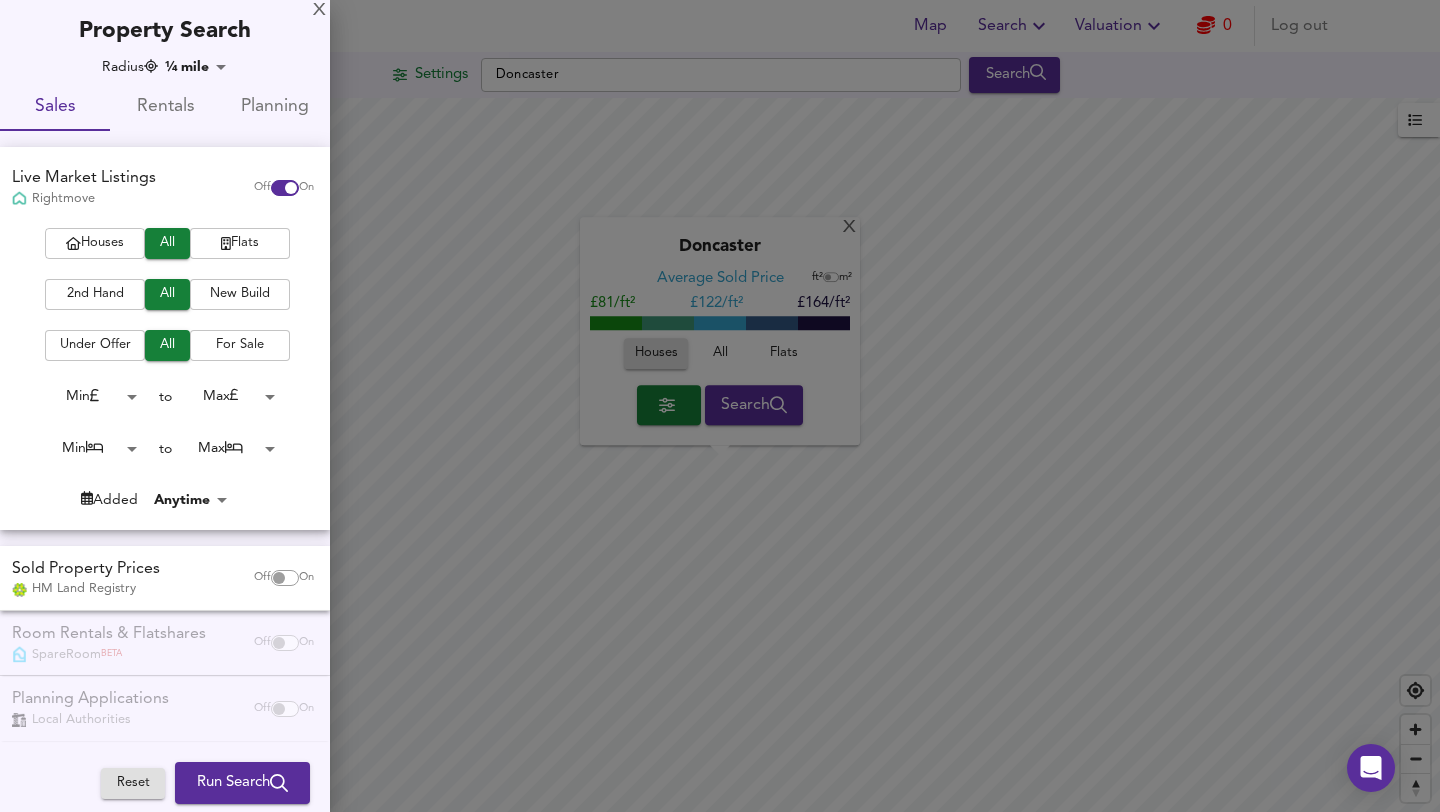 click on "Houses" at bounding box center (95, 243) 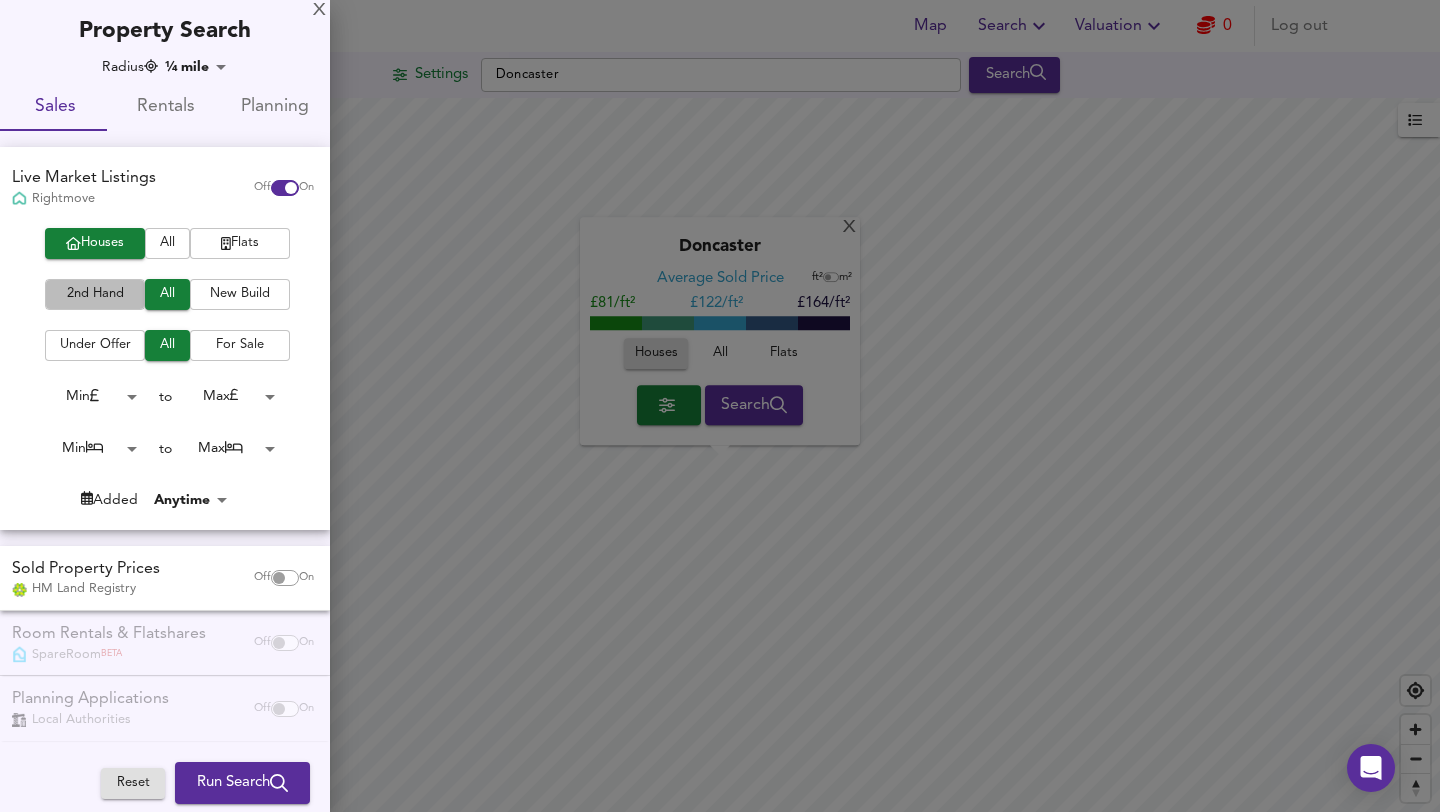click on "2nd Hand" at bounding box center [95, 294] 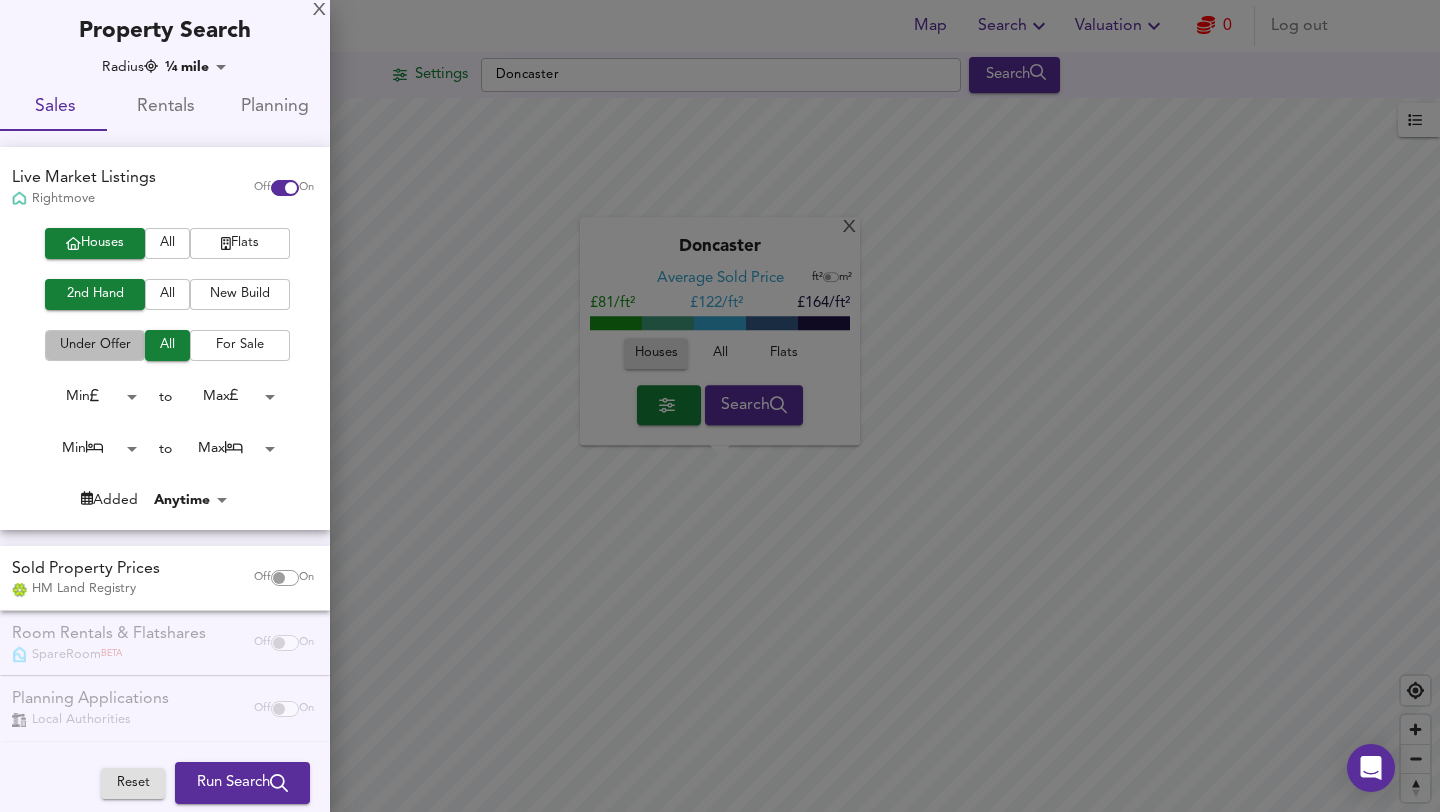 click on "Under Offer" at bounding box center (95, 345) 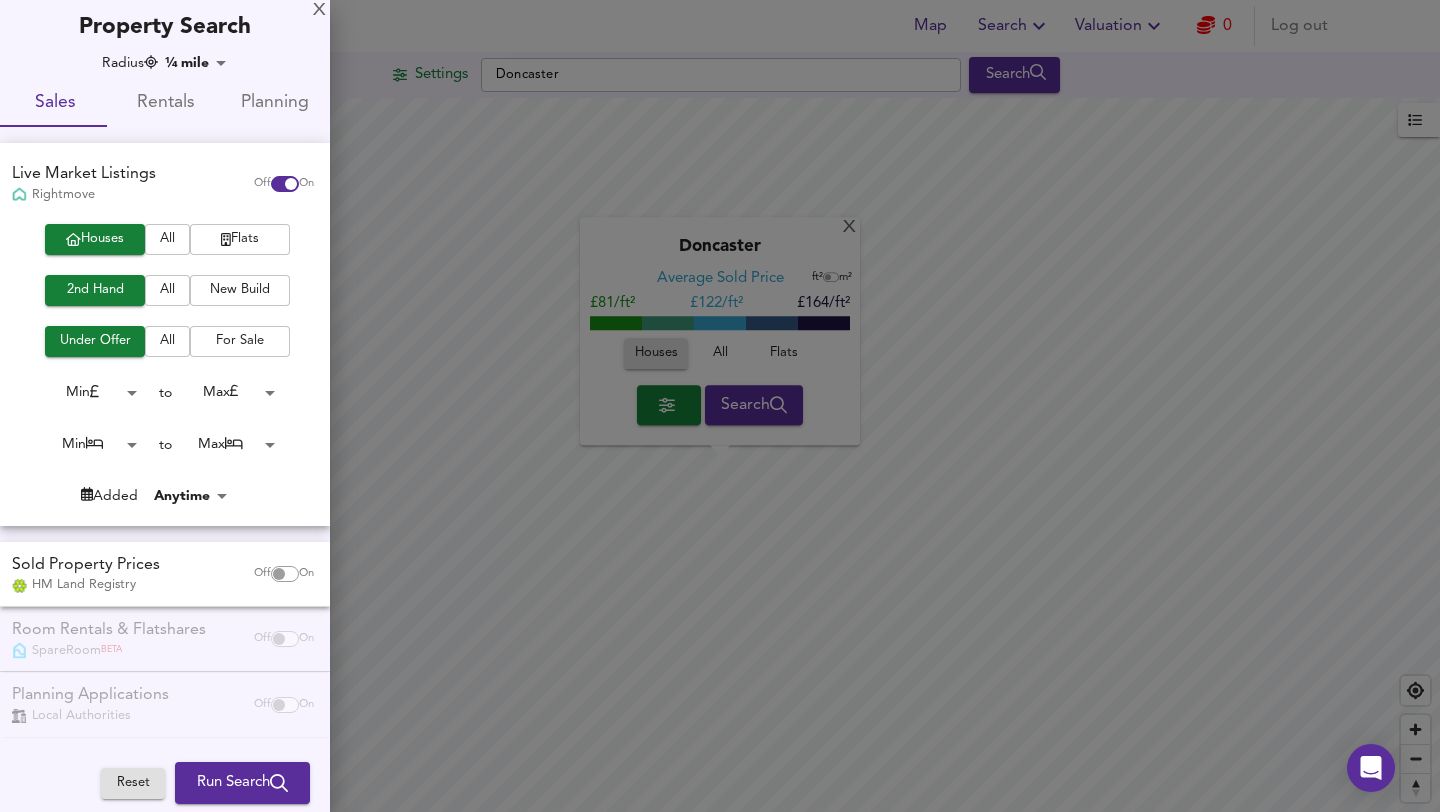 scroll, scrollTop: 7, scrollLeft: 0, axis: vertical 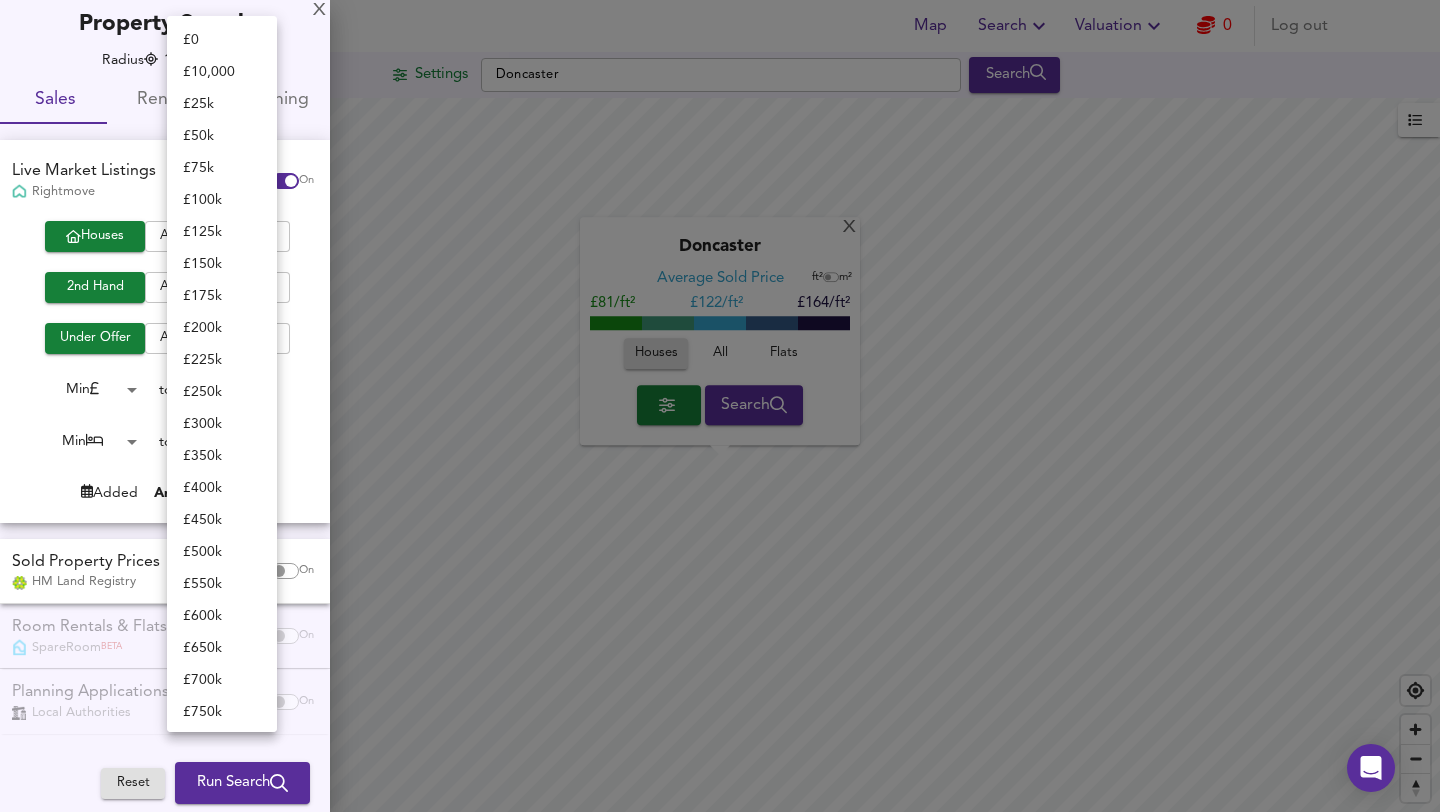 click on "Map Search Valuation    0 Log out        Settings     Doncaster        Search      X Doncaster Average Sold Price ft²   m² £81/ft² £ 122/ft² £164/ft² Houses All Flats     Search             Average Price landworth    £ 167/ft²    £ 128/ft²    £ 101/ft²     UK Average Price   for [DATE] £ 338 / ft²      +6% Source:   Land Registry Data - [DATE] [GEOGRAPHIC_DATA] & [GEOGRAPHIC_DATA] - Average £/ ft²  History [GEOGRAPHIC_DATA] & [GEOGRAPHIC_DATA] - Total Quarterly Sales History
X Map Settings Basemap          Default hybrid Heatmap          Average Price landworth 2D   View Dynamic Heatmap   On Show Postcodes Show Boroughs 2D 3D Find Me X Property Search Radius   ¼ mile 402 Sales Rentals Planning    Live Market Listings   Rightmove Off   On    Houses All   Flats 2nd Hand All New Build Under Offer All For Sale Min   0 to Max   200000000   Min   0 to Max   50   Added Anytime -1    Sold Property Prices   HM Land Registry Off   On     BETA Off" at bounding box center [720, 406] 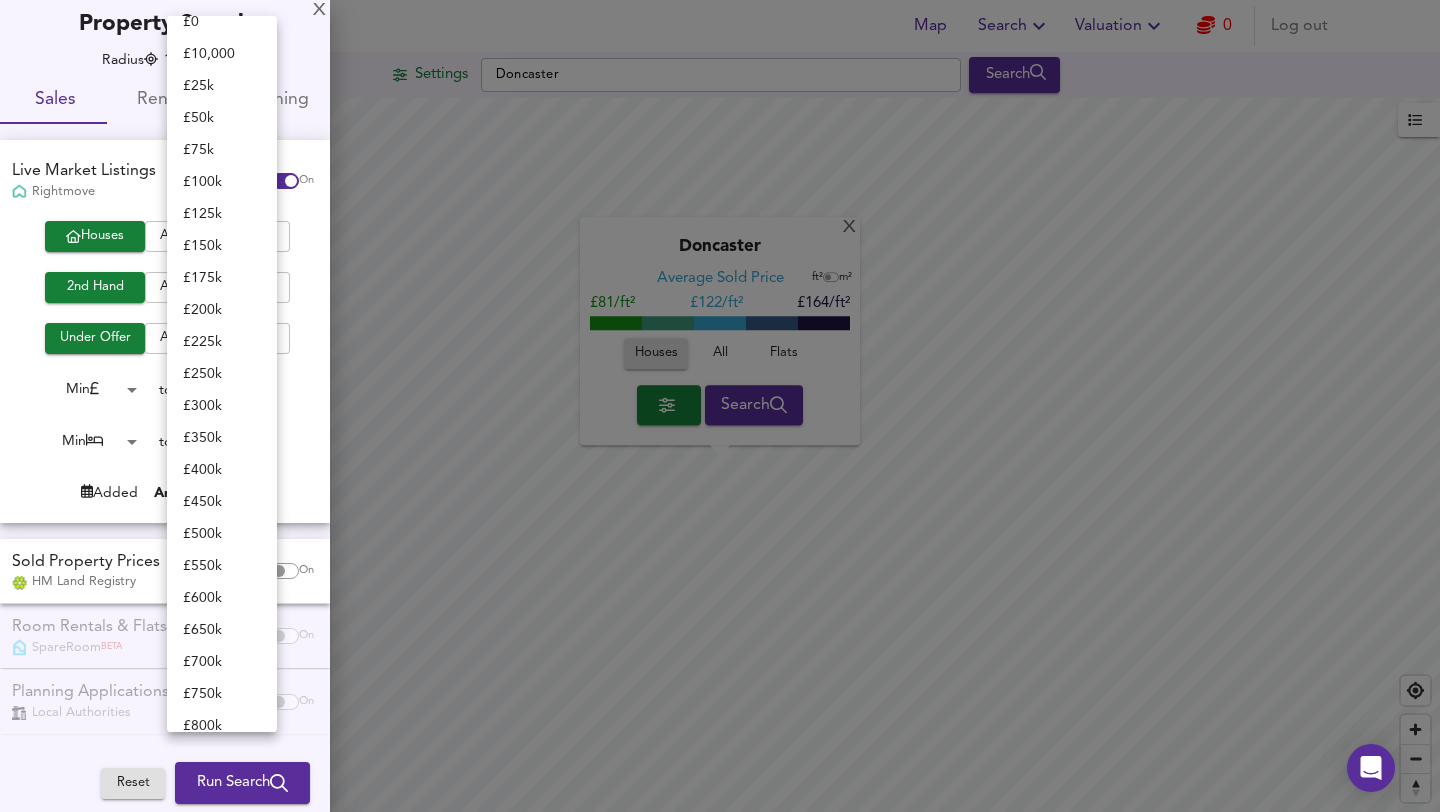 scroll, scrollTop: 0, scrollLeft: 0, axis: both 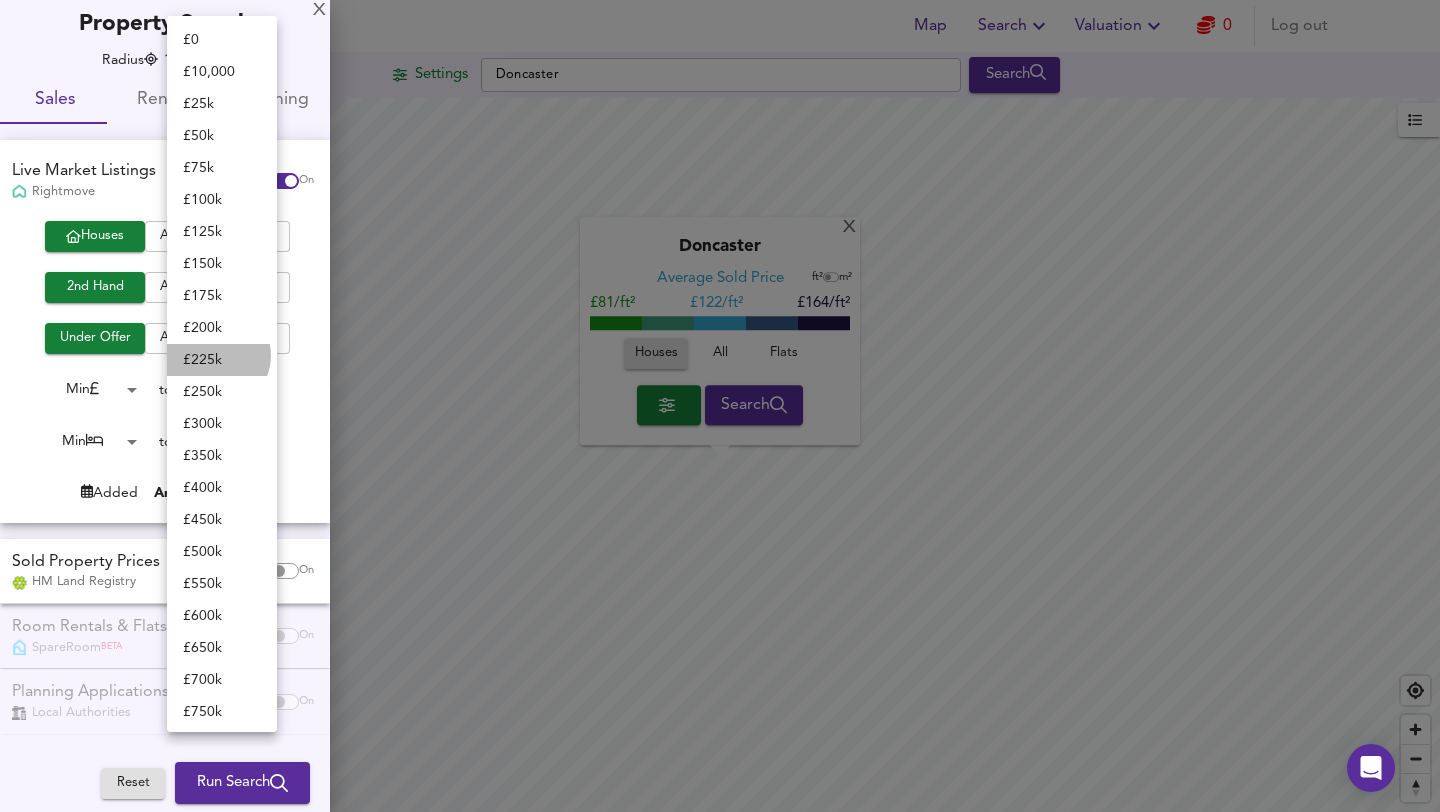 click on "£ 225k" at bounding box center [222, 360] 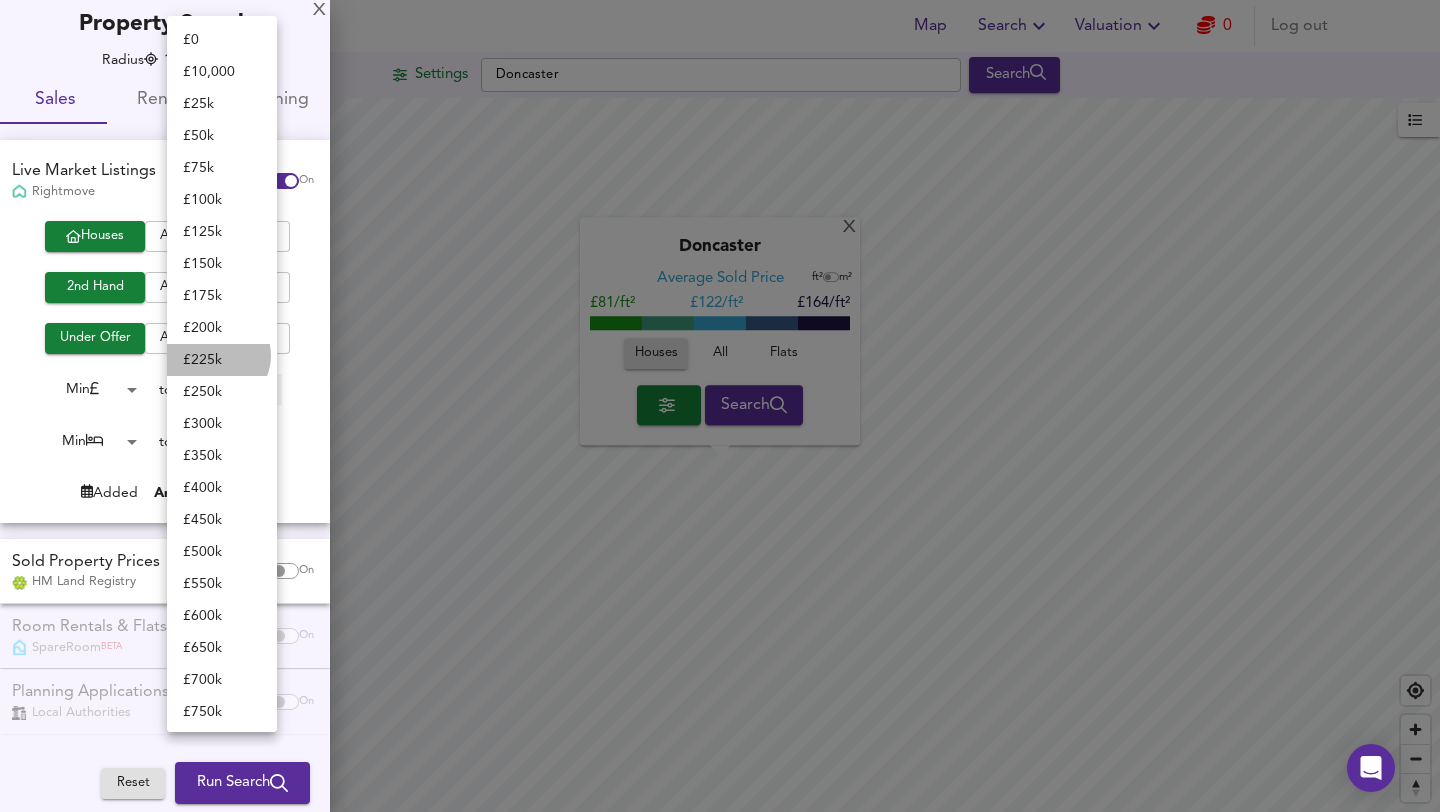 type on "225000" 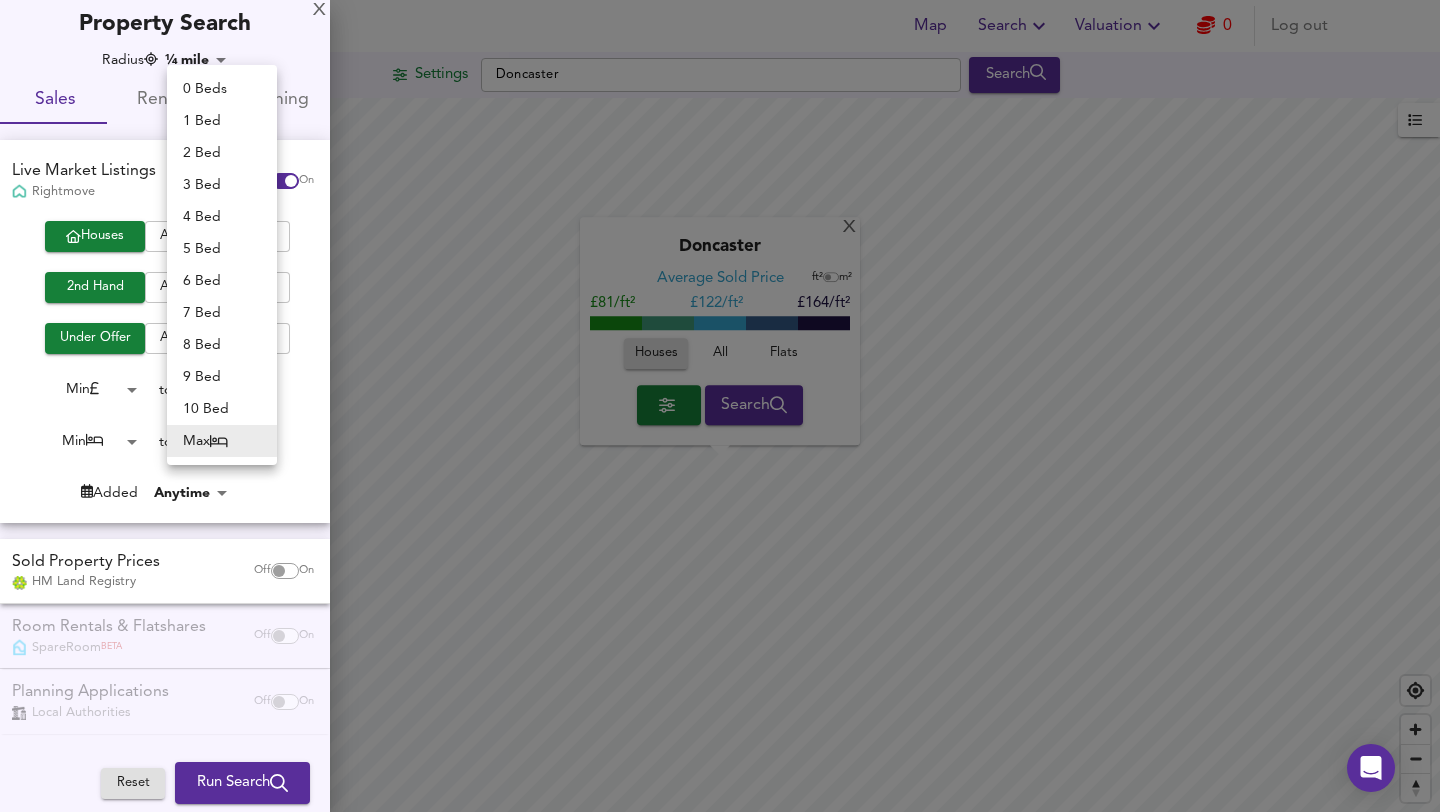 click on "Map Search Valuation    0 Log out        Settings     Doncaster        Search      X Doncaster Average Sold Price ft²   m² £81/ft² £ 122/ft² £164/ft² Houses All Flats     Search             Average Price landworth    £ 167/ft²    £ 128/ft²    £ 101/ft²     UK Average Price   for [DATE] £ 338 / ft²      +6% Source:   Land Registry Data - [DATE] [GEOGRAPHIC_DATA] & [GEOGRAPHIC_DATA] - Average £/ ft²  History [GEOGRAPHIC_DATA] & [GEOGRAPHIC_DATA] - Total Quarterly Sales History
X Map Settings Basemap          Default hybrid Heatmap          Average Price landworth 2D   View Dynamic Heatmap   On Show Postcodes Show Boroughs 2D 3D Find Me X Property Search Radius   ¼ mile 402 Sales Rentals Planning    Live Market Listings   Rightmove Off   On    Houses All   Flats 2nd Hand All New Build Under Offer All For Sale Min   0 to £ 225k 225000   Min   0 to Max   50   Added Anytime -1    Sold Property Prices   HM Land Registry Off   On     SpareRoom" at bounding box center (720, 406) 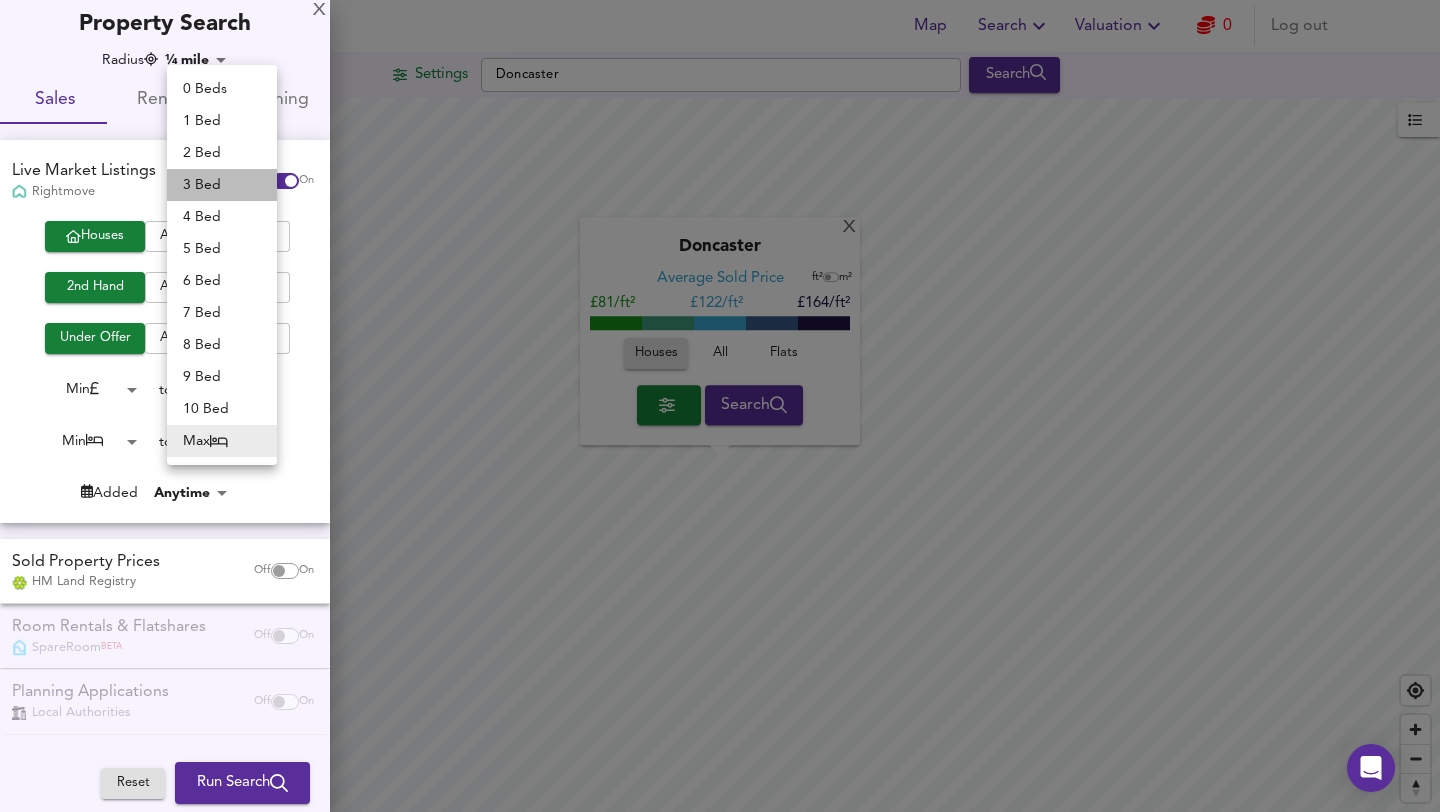 click on "3 Bed" at bounding box center [222, 185] 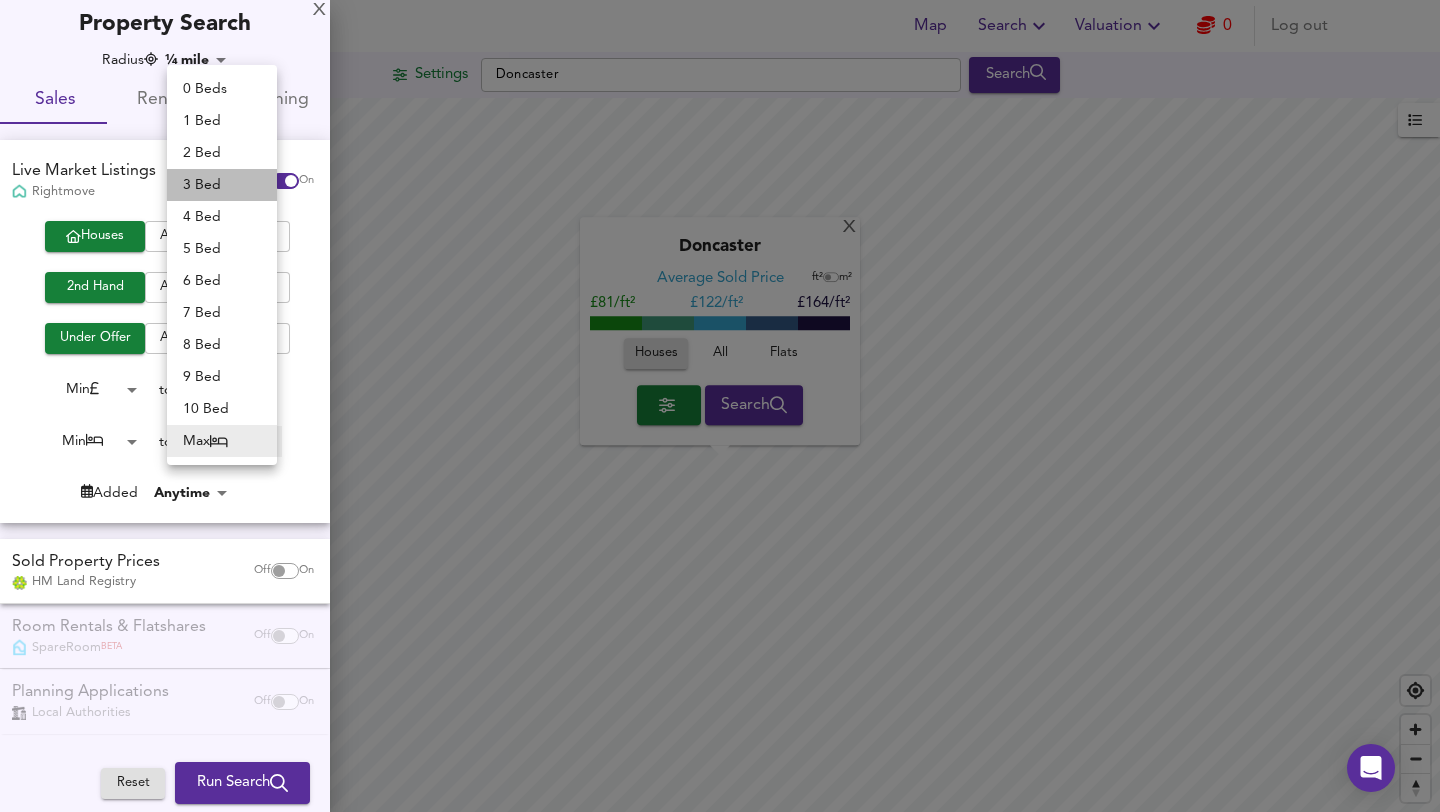 type on "3" 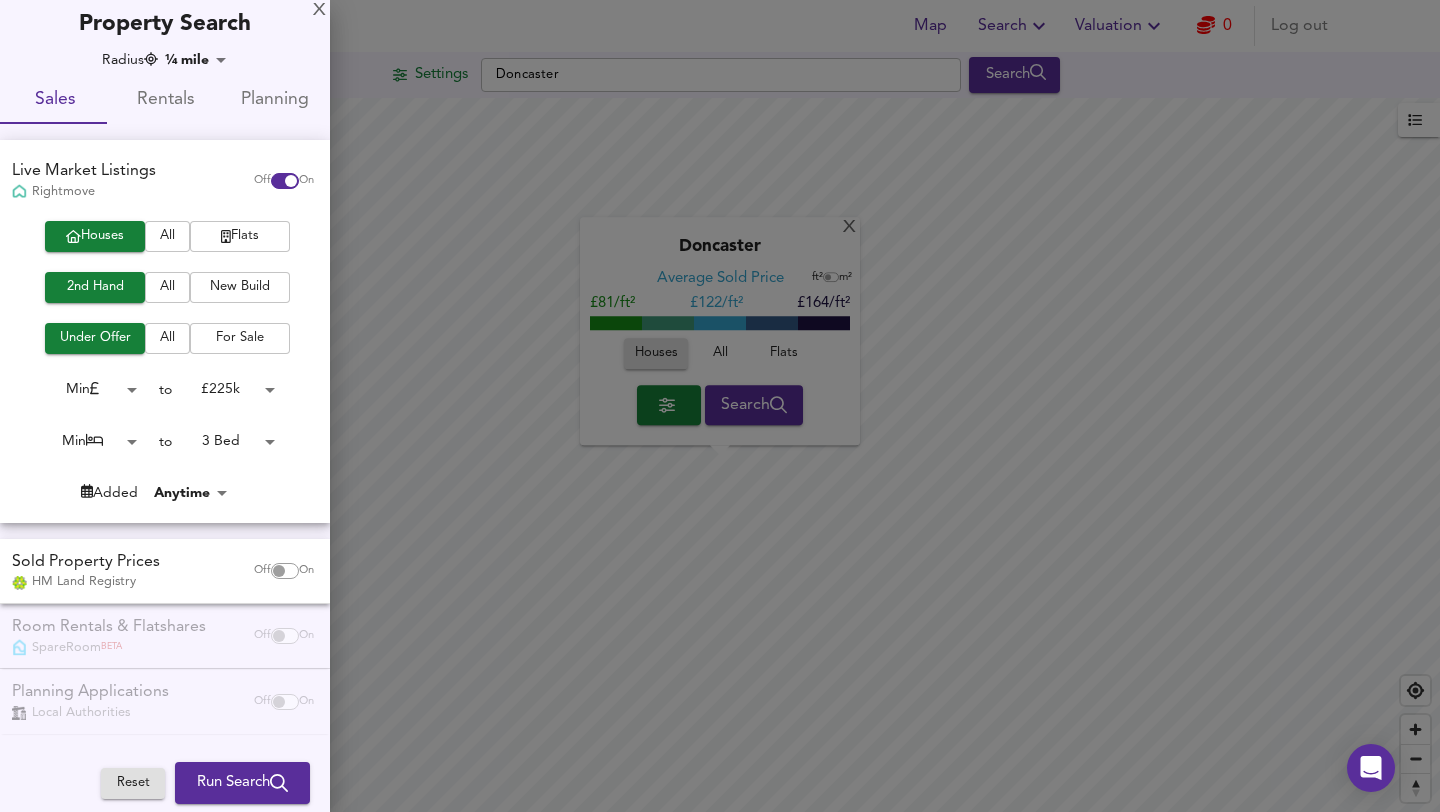 click on "Map Search Valuation    0 Log out        Settings     Doncaster        Search      X Doncaster Average Sold Price ft²   m² £81/ft² £ 122/ft² £164/ft² Houses All Flats     Search             Average Price landworth    £ 167/ft²    £ 128/ft²    £ 101/ft²     UK Average Price   for [DATE] £ 338 / ft²      +6% Source:   Land Registry Data - [DATE] [GEOGRAPHIC_DATA] & [GEOGRAPHIC_DATA] - Average £/ ft²  History [GEOGRAPHIC_DATA] & [GEOGRAPHIC_DATA] - Total Quarterly Sales History
X Map Settings Basemap          Default hybrid Heatmap          Average Price landworth 2D   View Dynamic Heatmap   On Show Postcodes Show Boroughs 2D 3D Find Me X Property Search Radius   ¼ mile 402 Sales Rentals Planning    Live Market Listings   Rightmove Off   On    Houses All   Flats 2nd Hand All New Build Under Offer All For Sale Min   0 to £ 225k 225000   Min   0 to 3 Bed 3   Added Anytime -1    Sold Property Prices   HM Land Registry Off   On     SpareRoom" at bounding box center (720, 406) 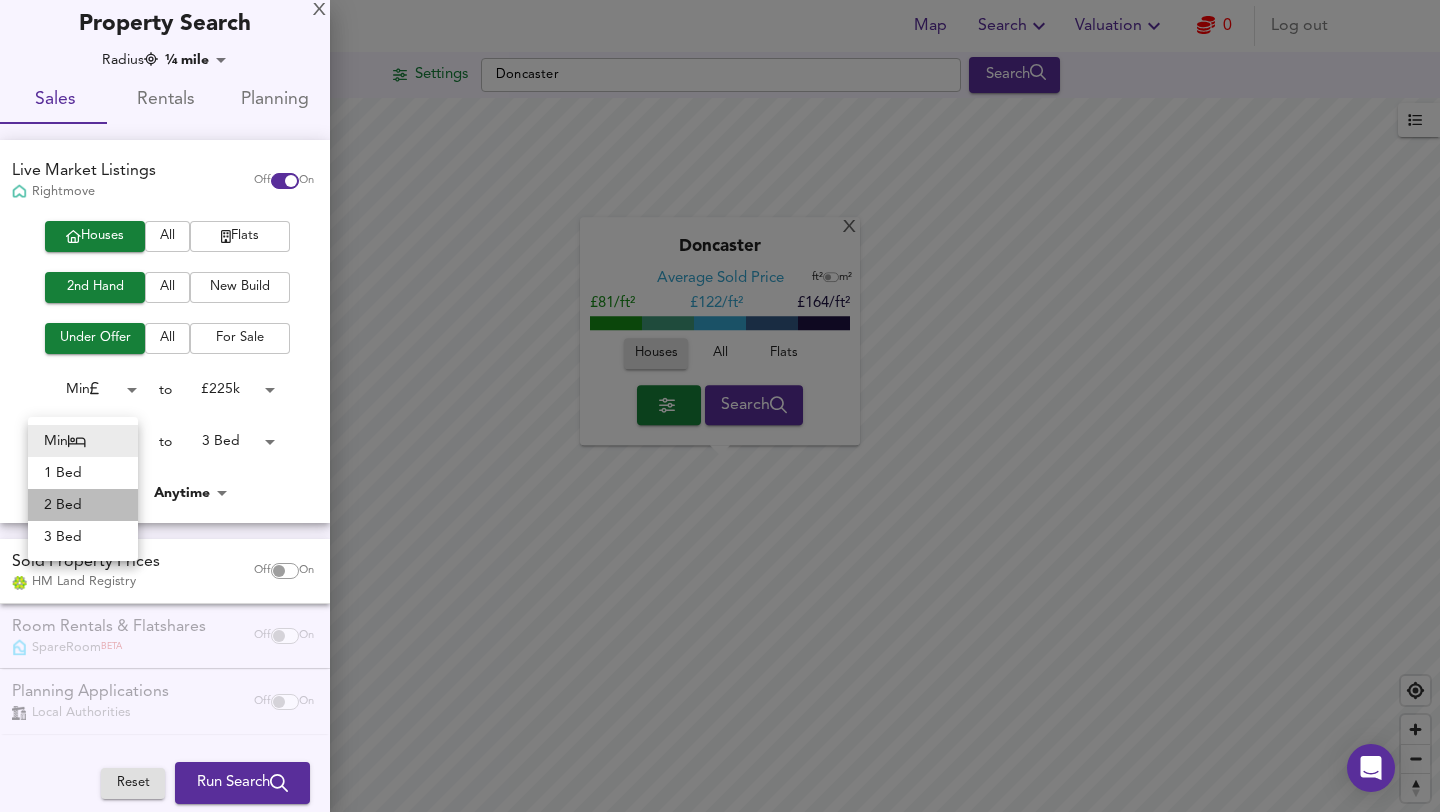 click on "2 Bed" at bounding box center (83, 505) 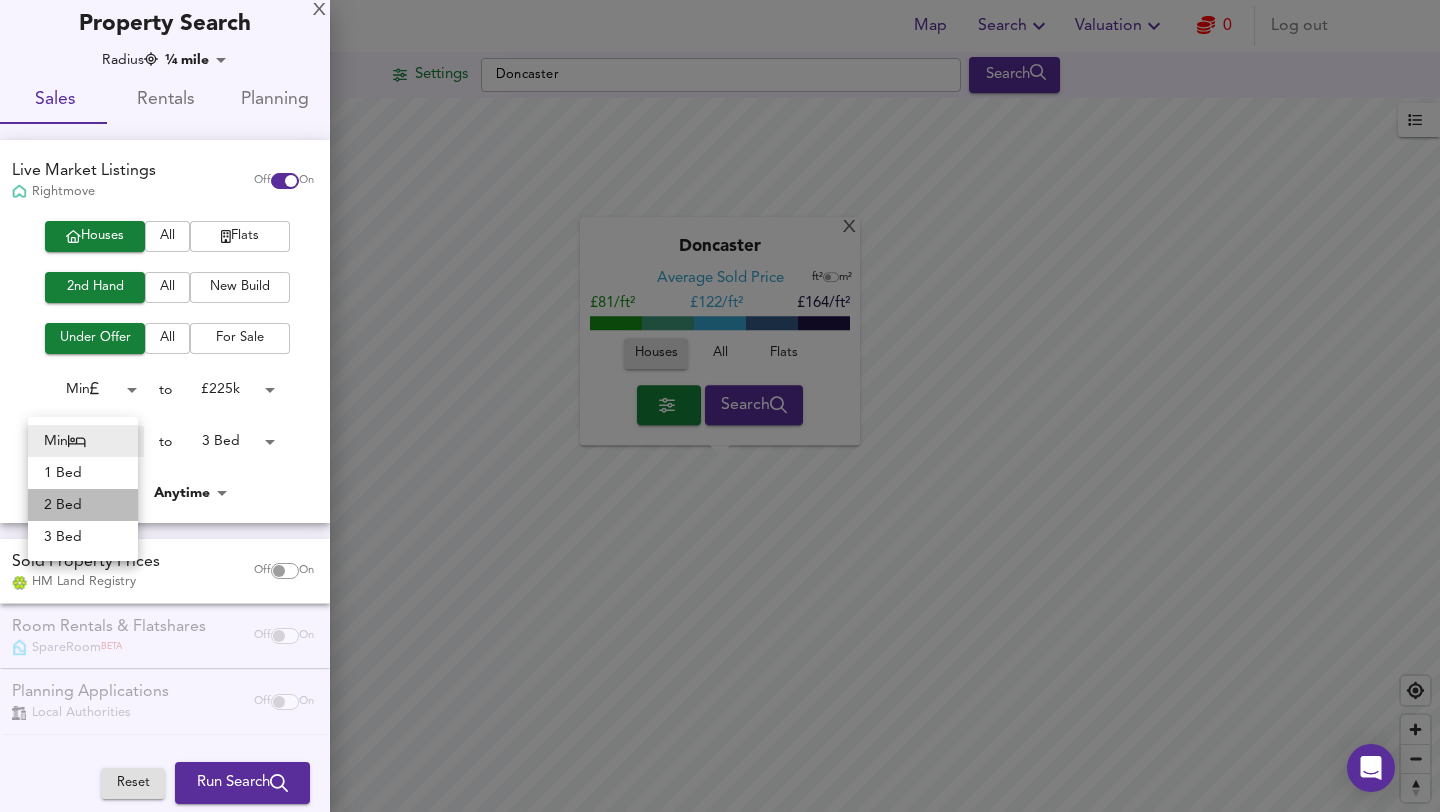 type on "2" 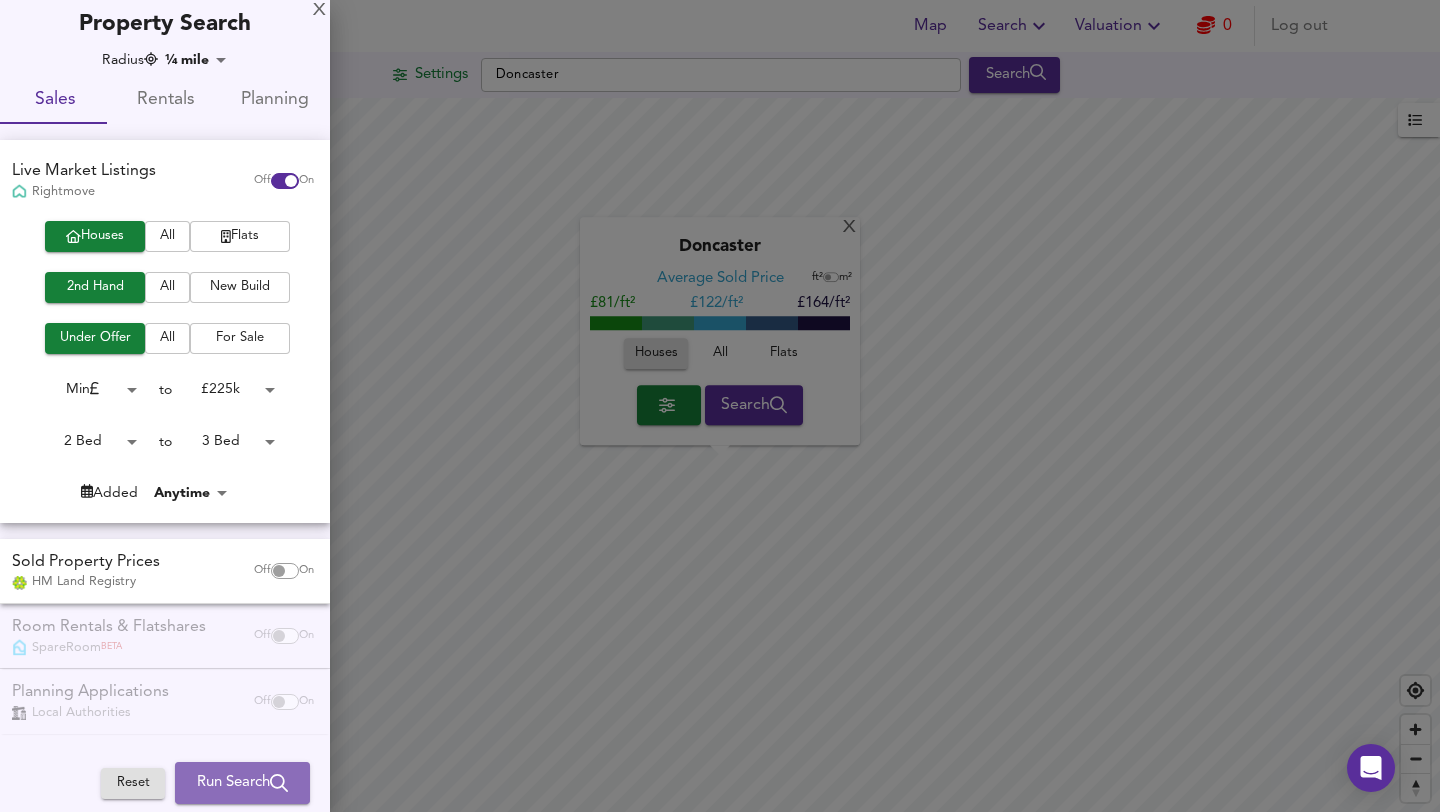 click on "Run Search" at bounding box center (242, 783) 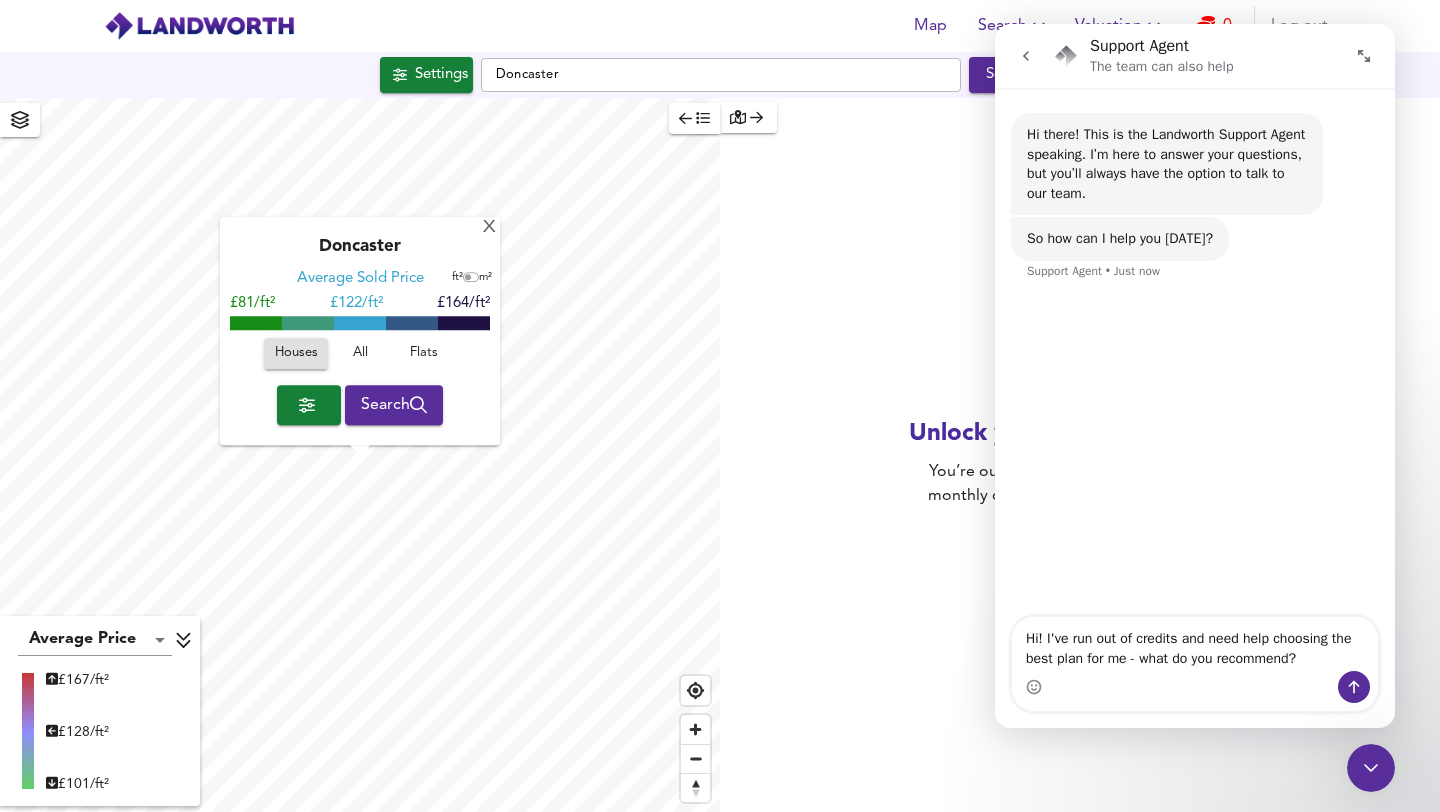 scroll, scrollTop: 0, scrollLeft: 0, axis: both 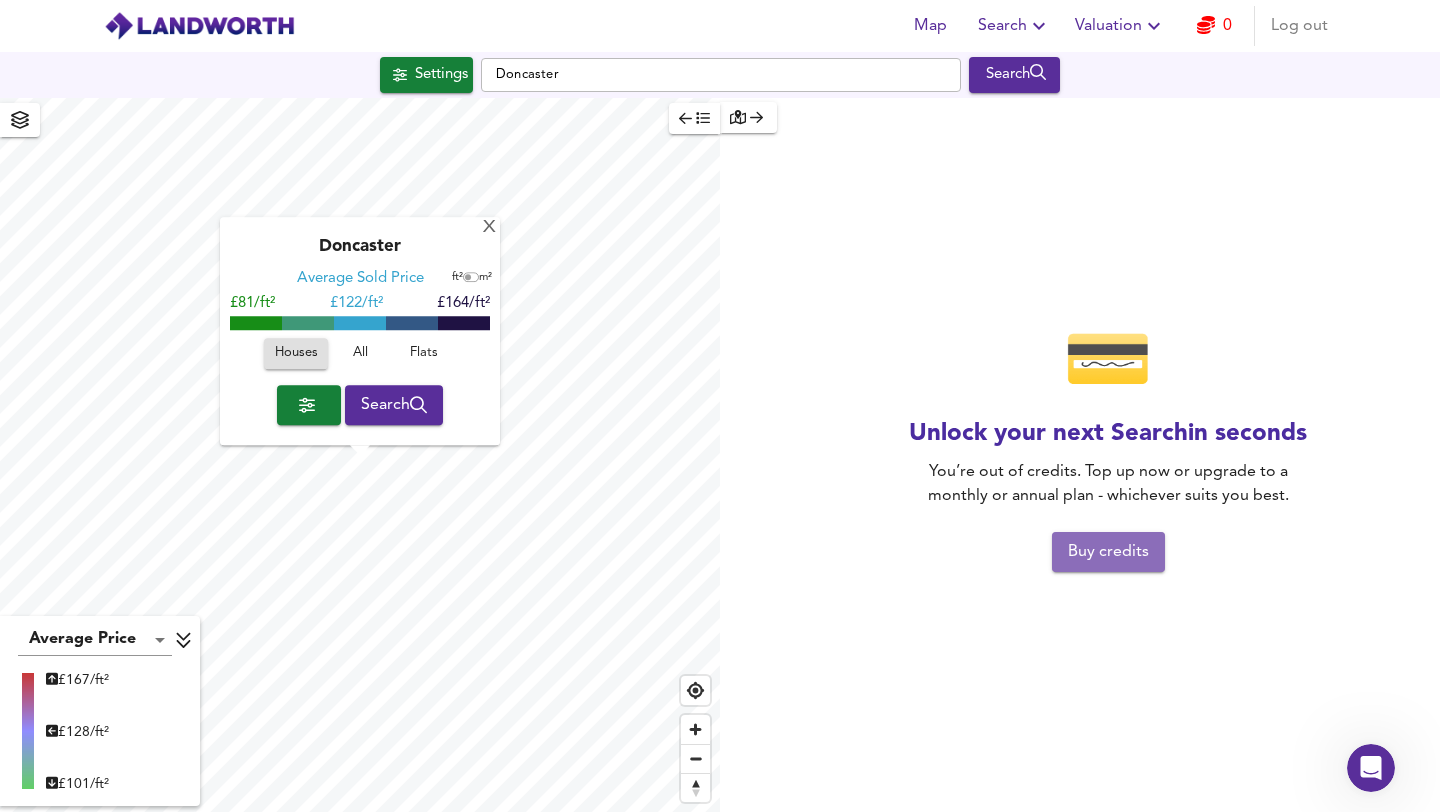 click on "Buy credits" at bounding box center (1108, 552) 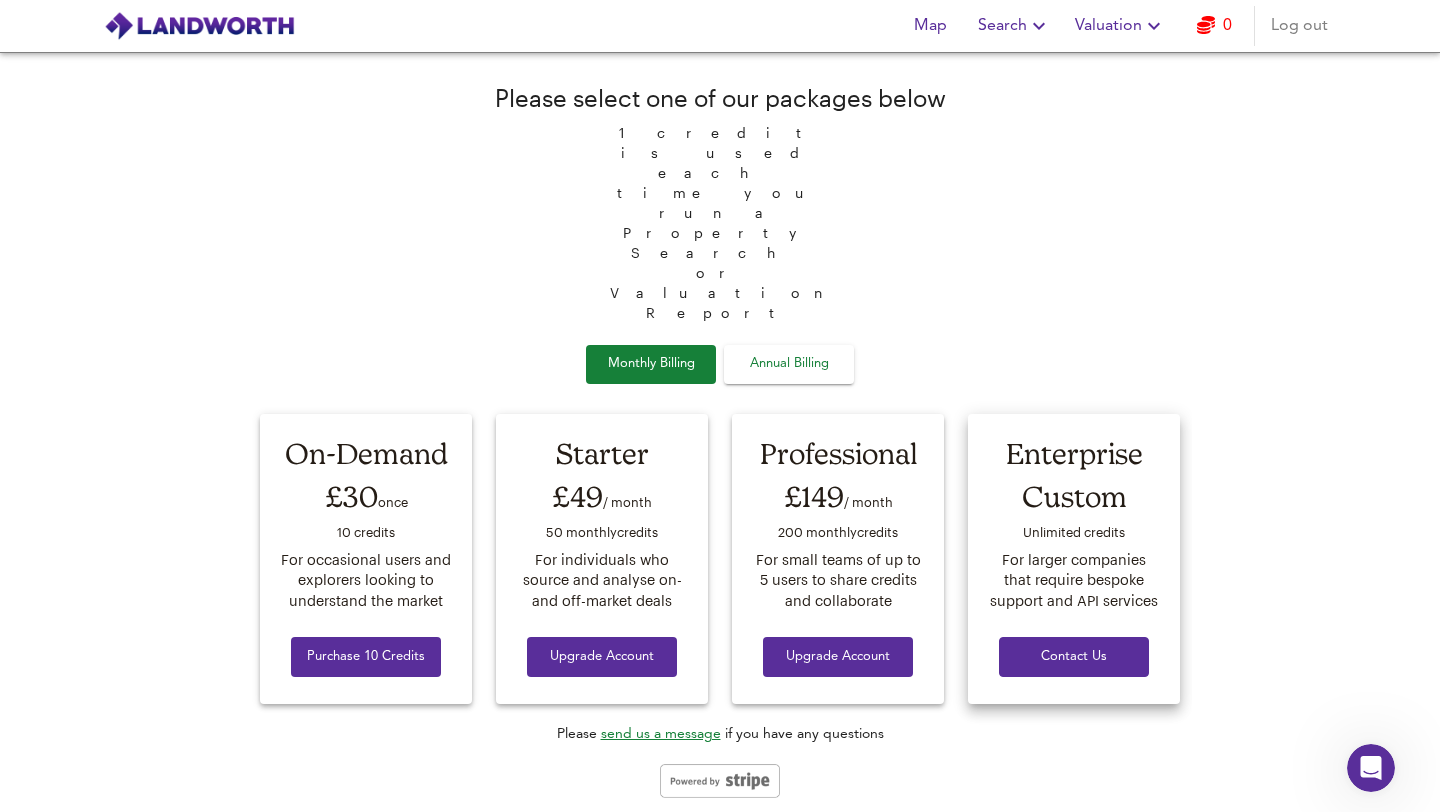 click on "Contact Us" at bounding box center (1074, 657) 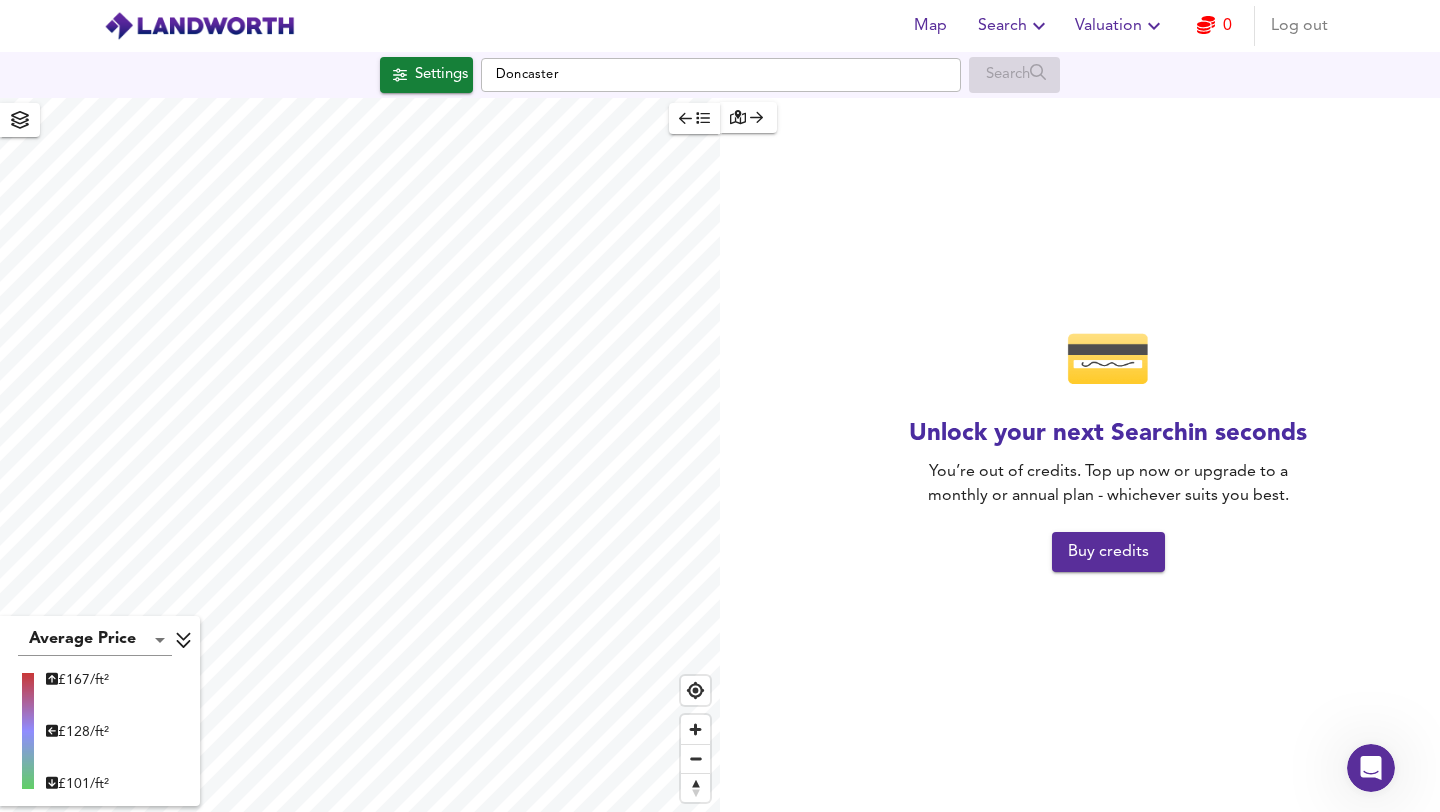 click on "Log out" at bounding box center [1299, 26] 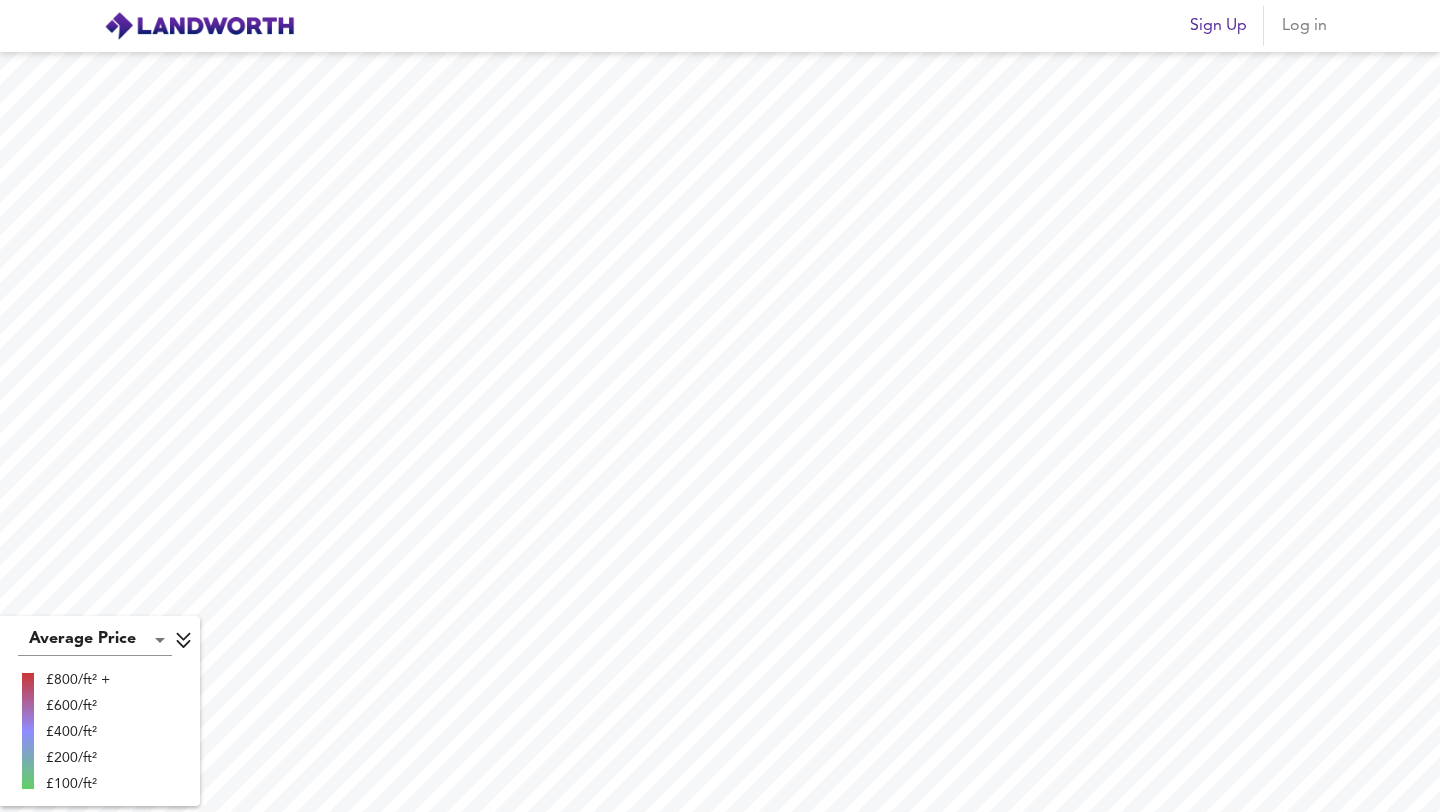 scroll, scrollTop: 0, scrollLeft: 0, axis: both 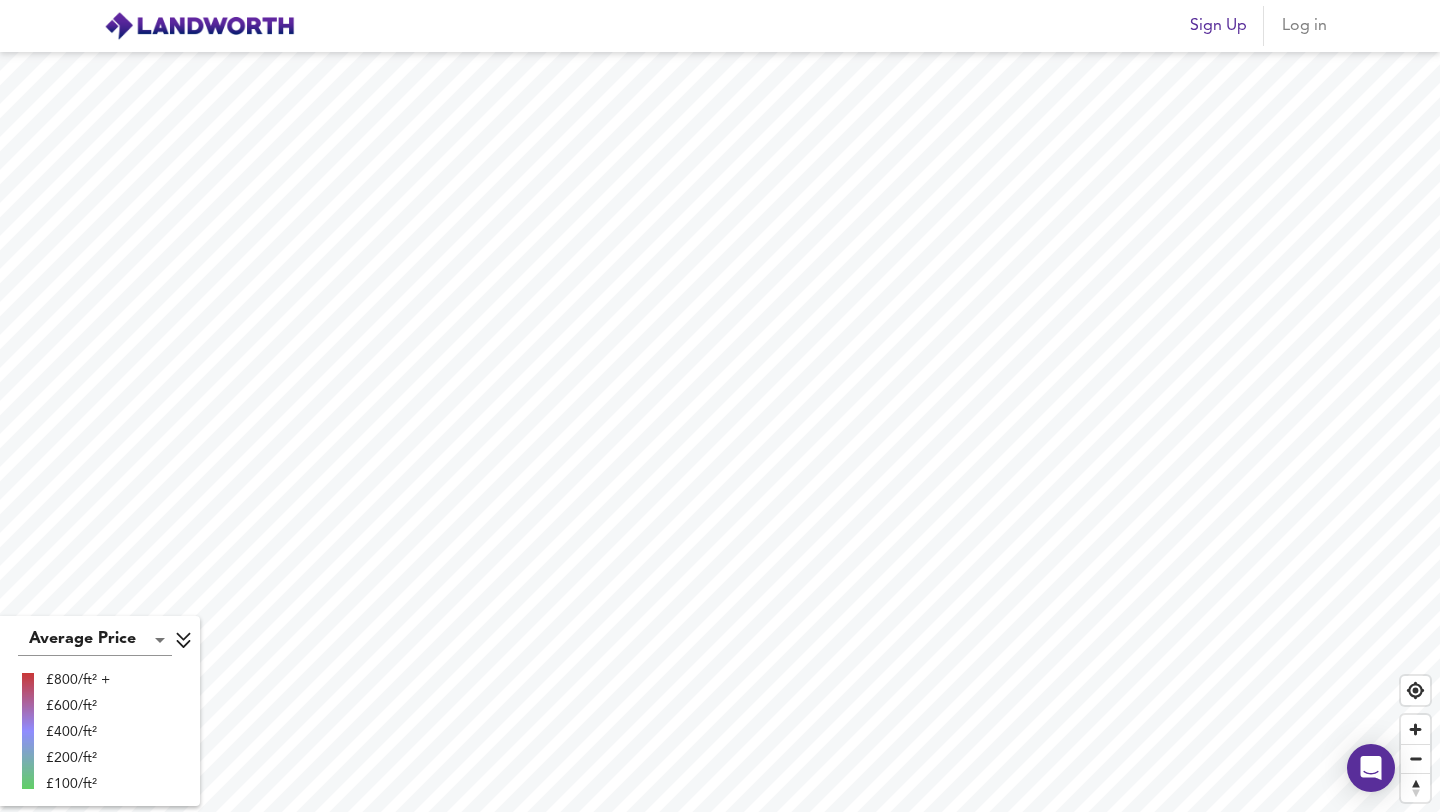 click on "Log in" at bounding box center (1304, 26) 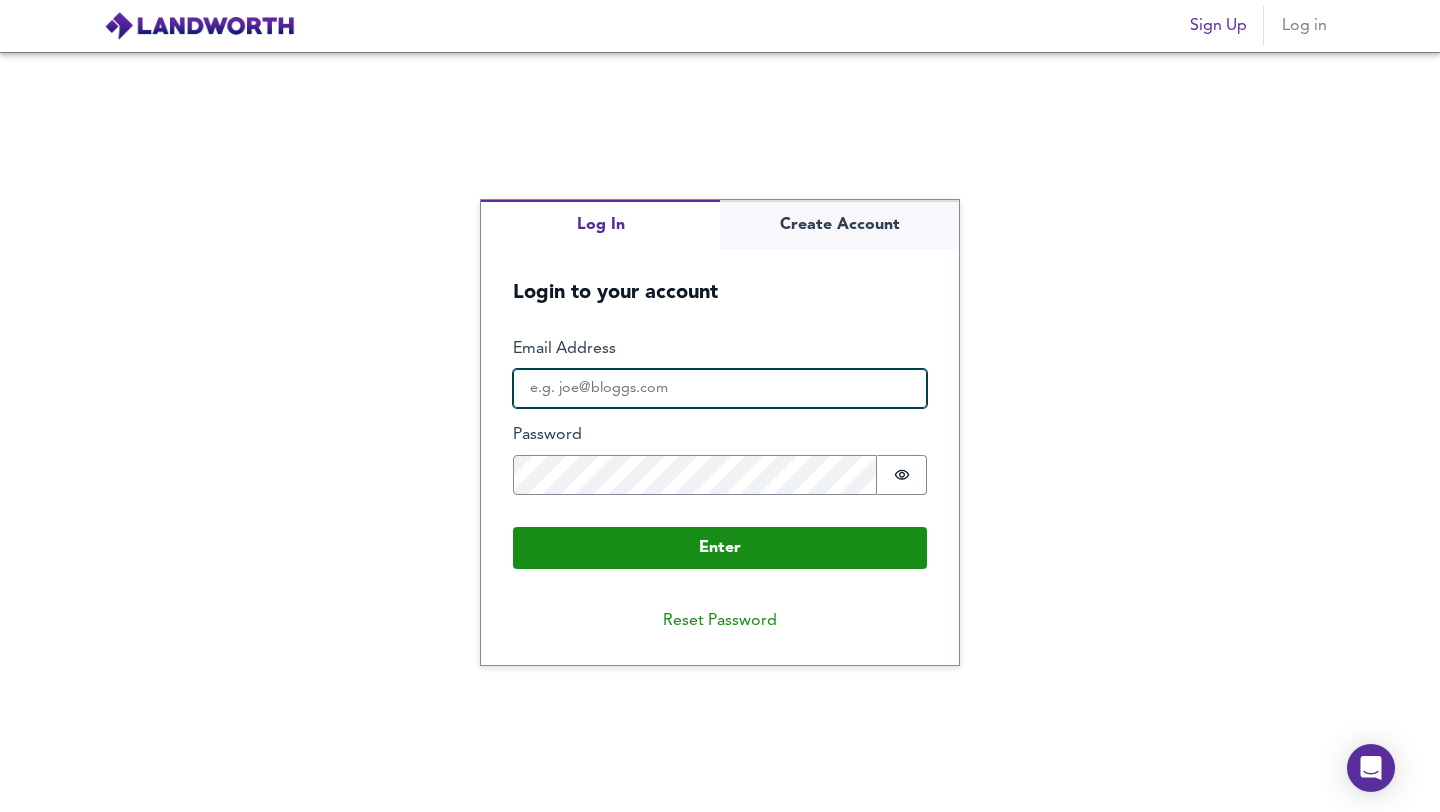 type 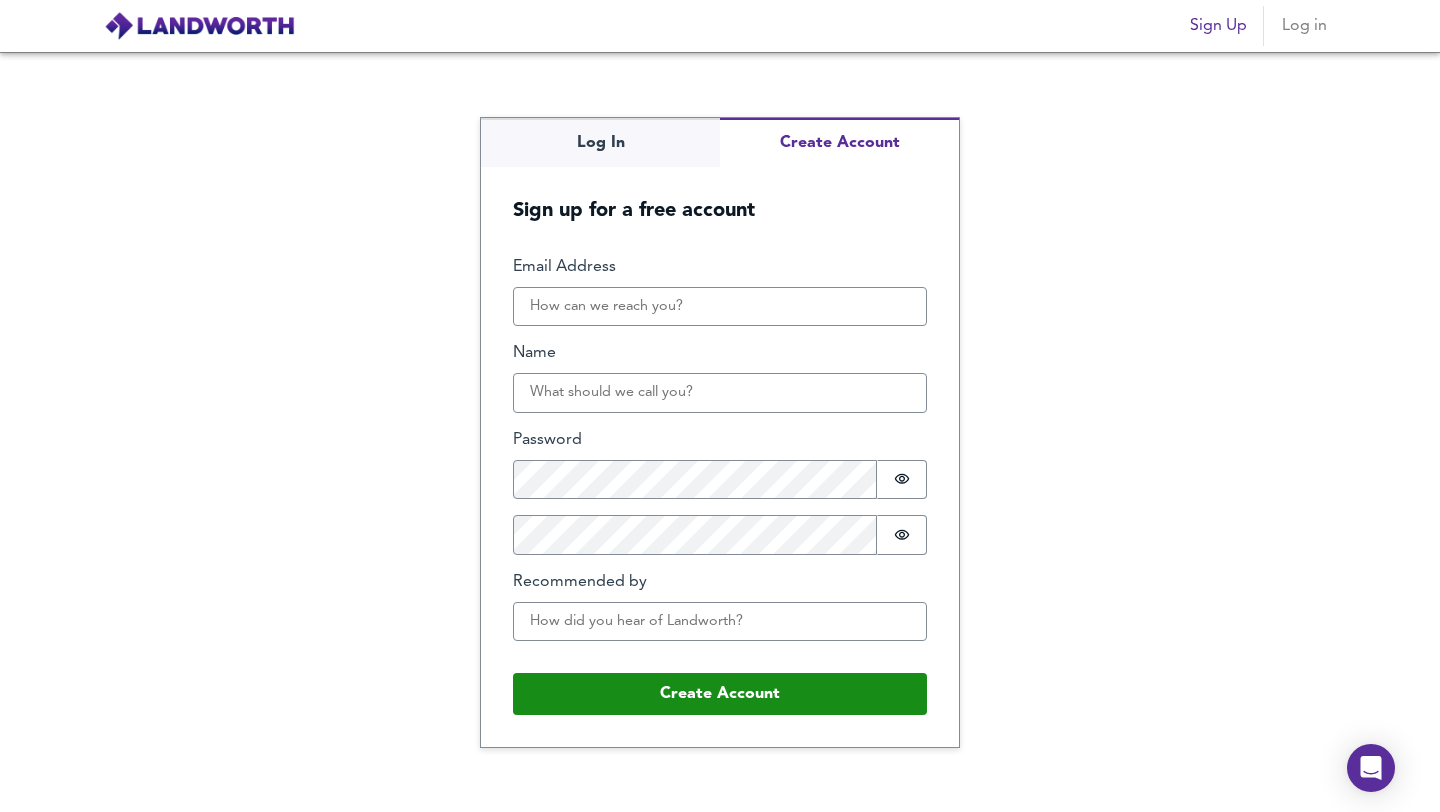 click on "Log In Create Account Sign up for a free account Email Address Name Password Password is hidden Confirm Password Password is hidden Recommended by Buffer Create Account" at bounding box center [720, 432] 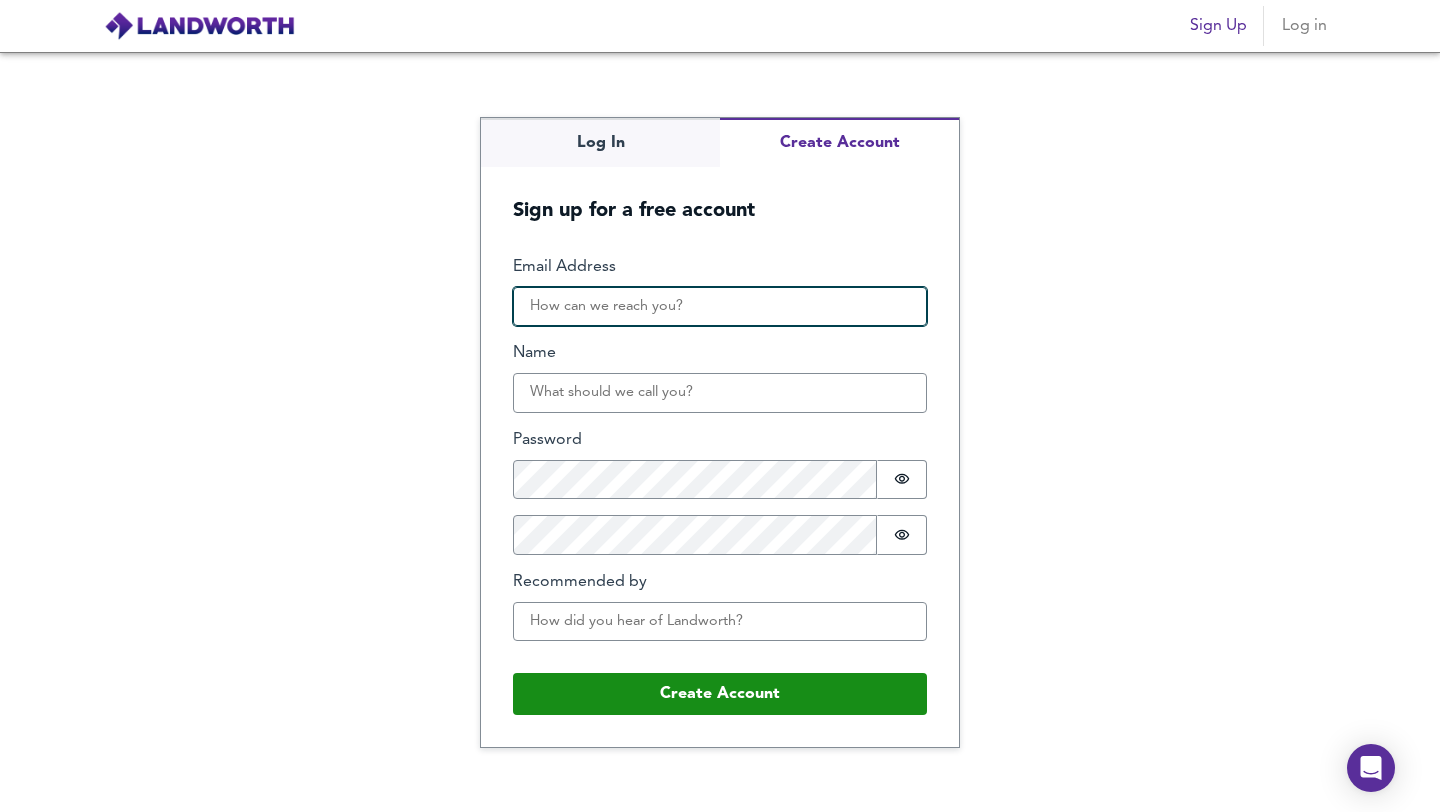 click on "Email Address" at bounding box center (720, 307) 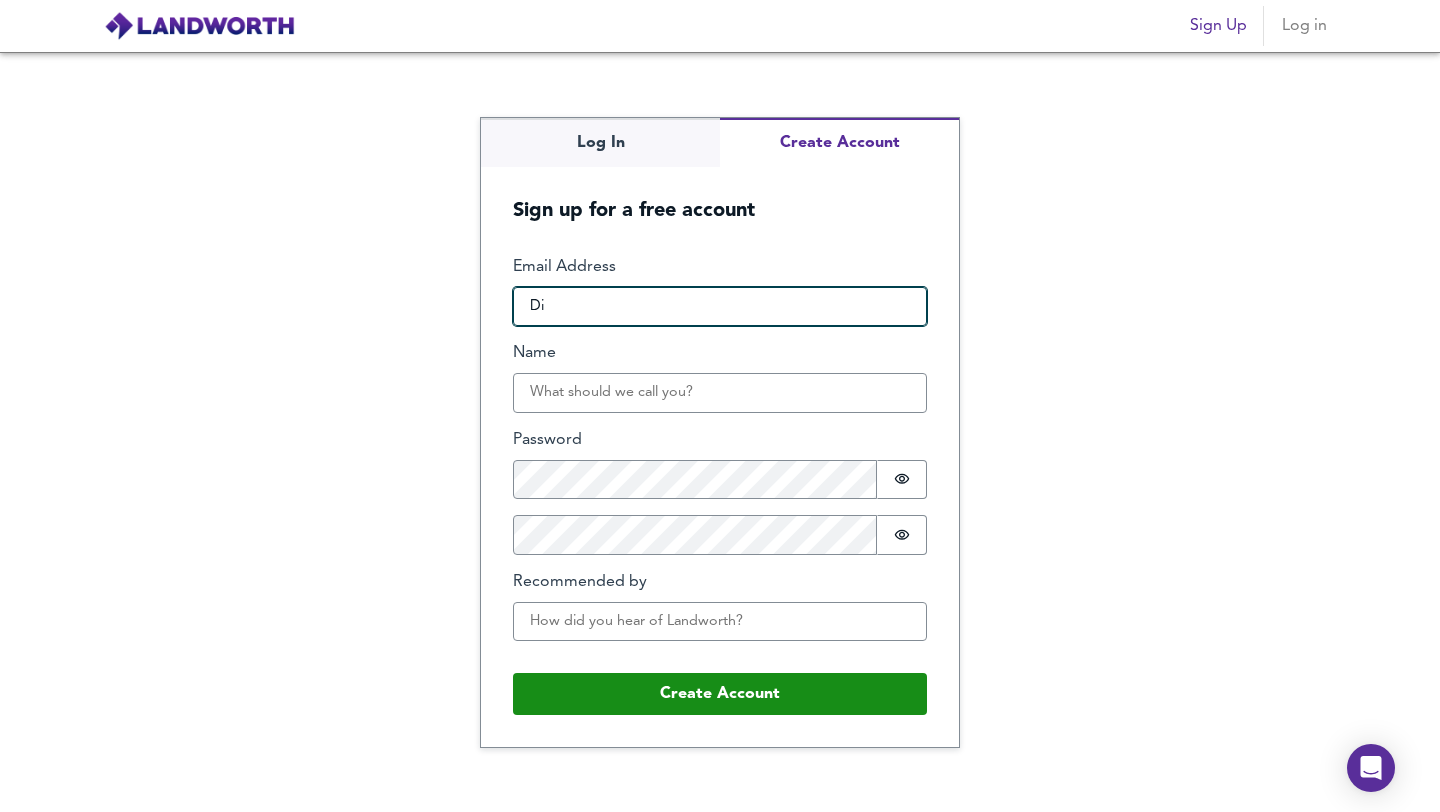 type on "D" 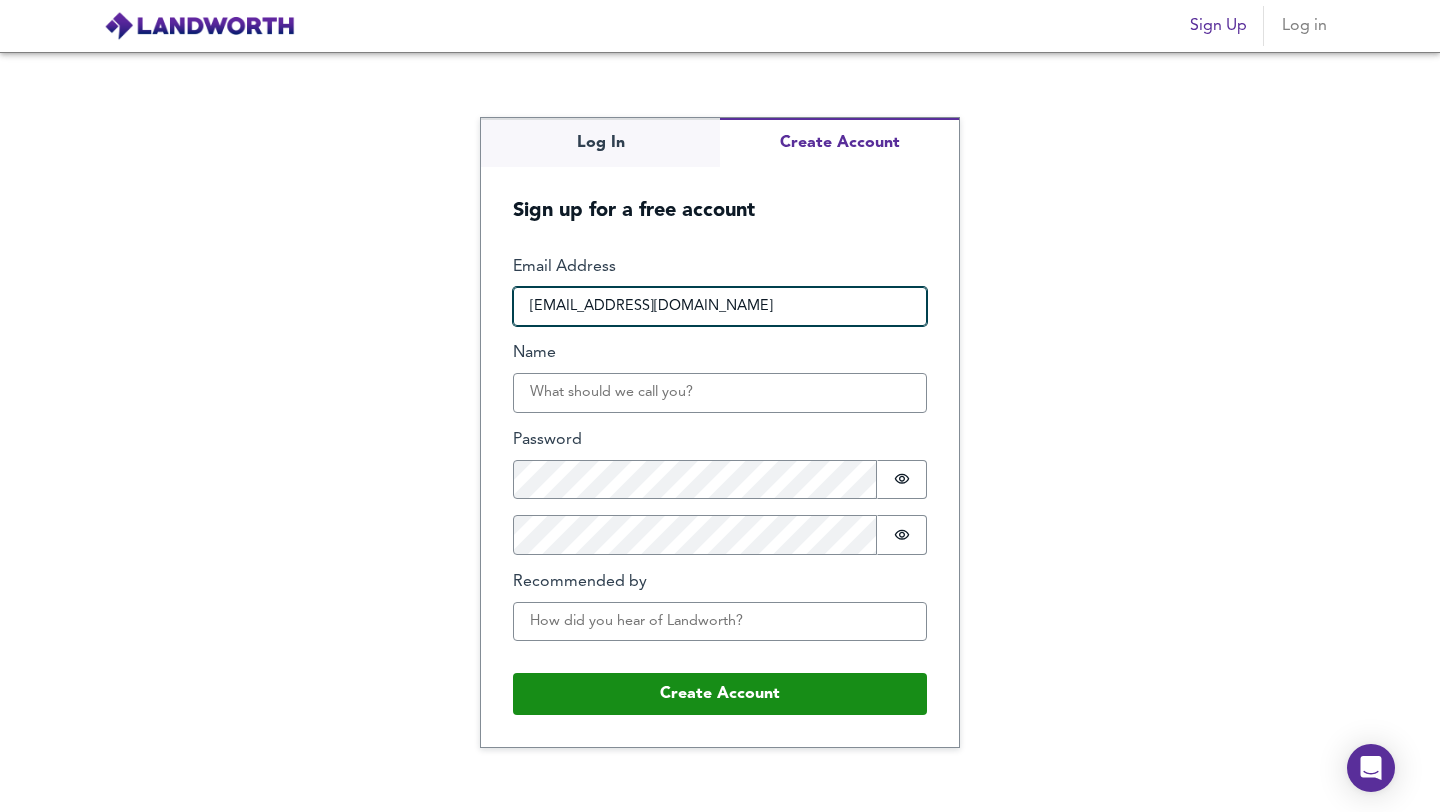 type on "KARUNGADIX@GMAIL.COM" 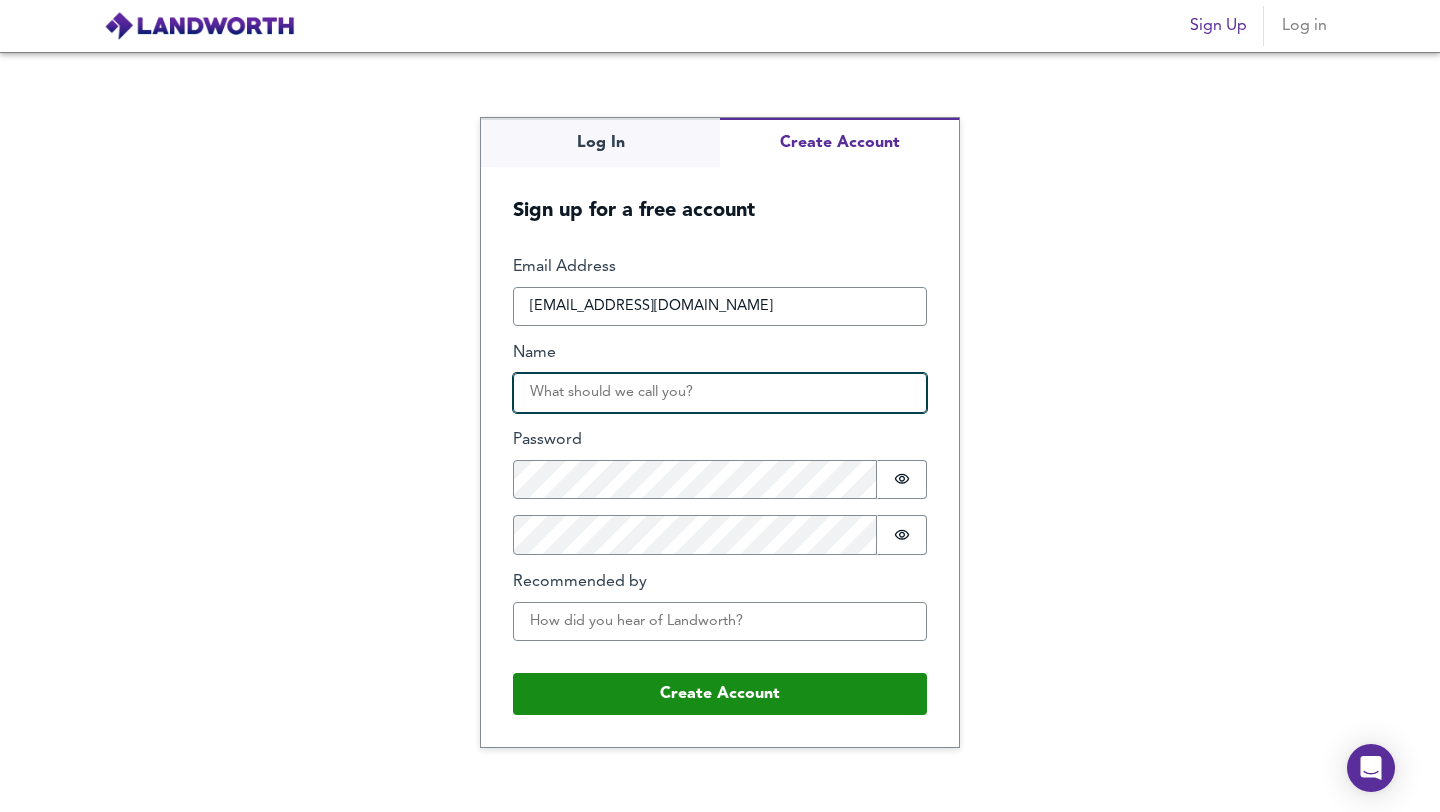 click on "Name" at bounding box center [720, 393] 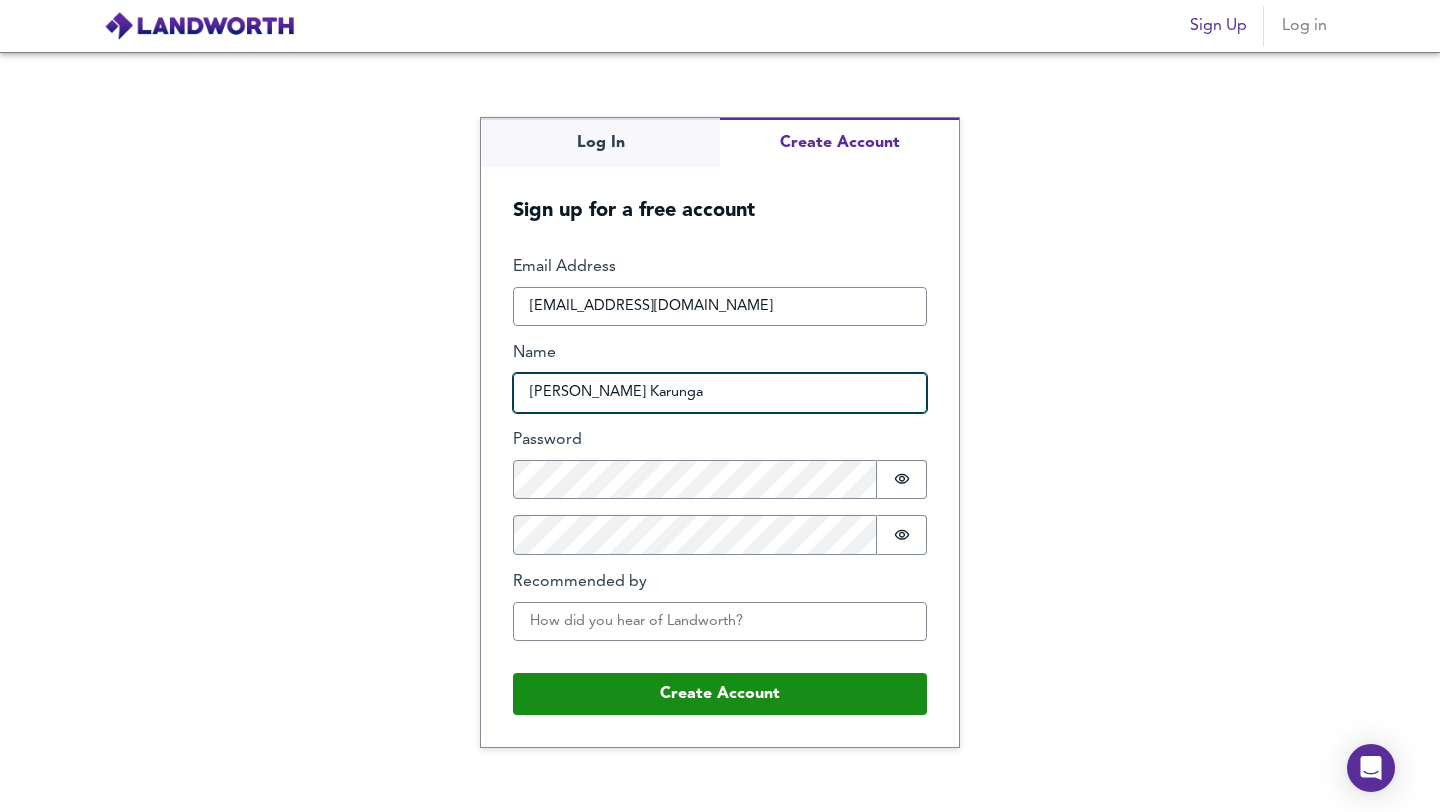 type on "Dix Karunga" 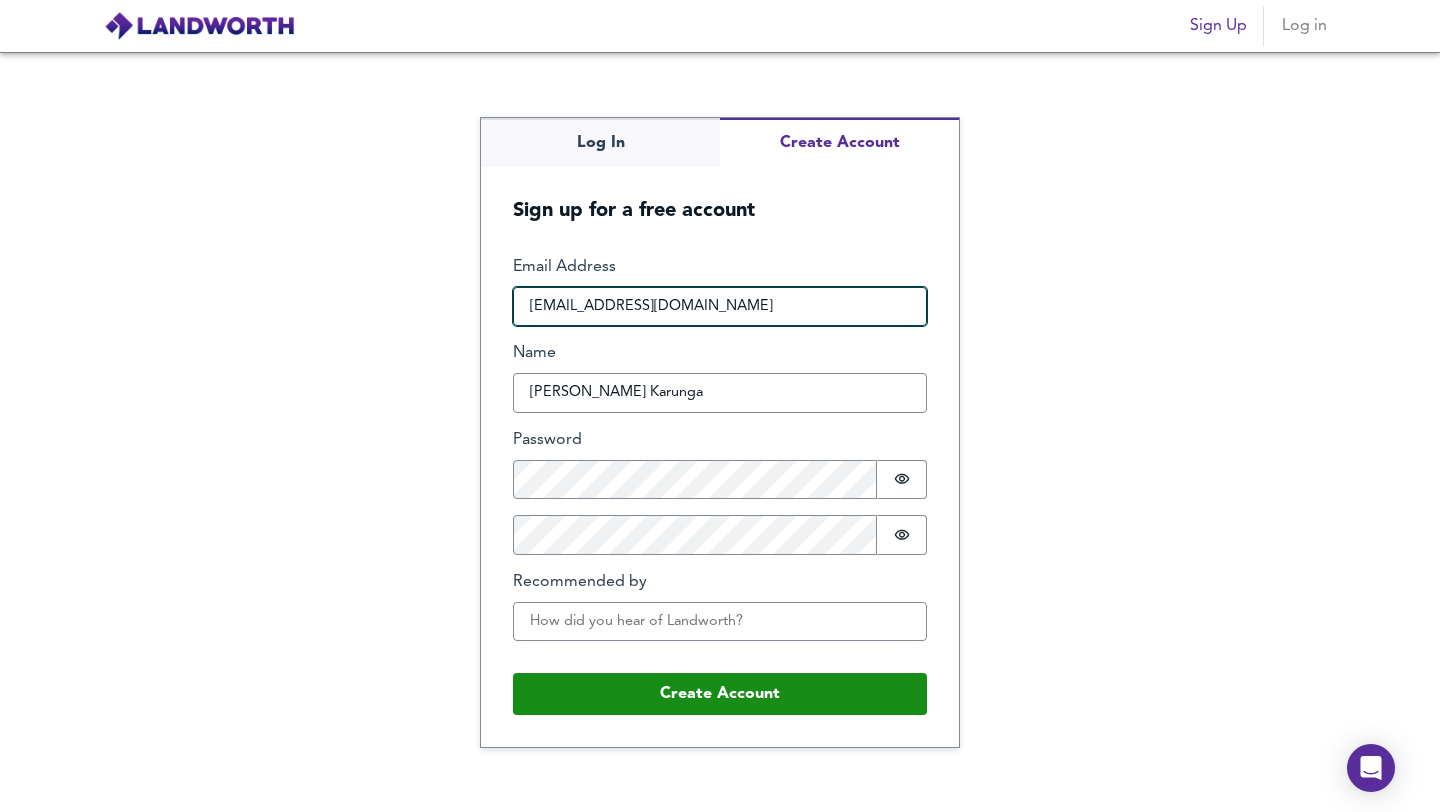 click on "KARUNGADIX@GMAIL.COM" at bounding box center [720, 307] 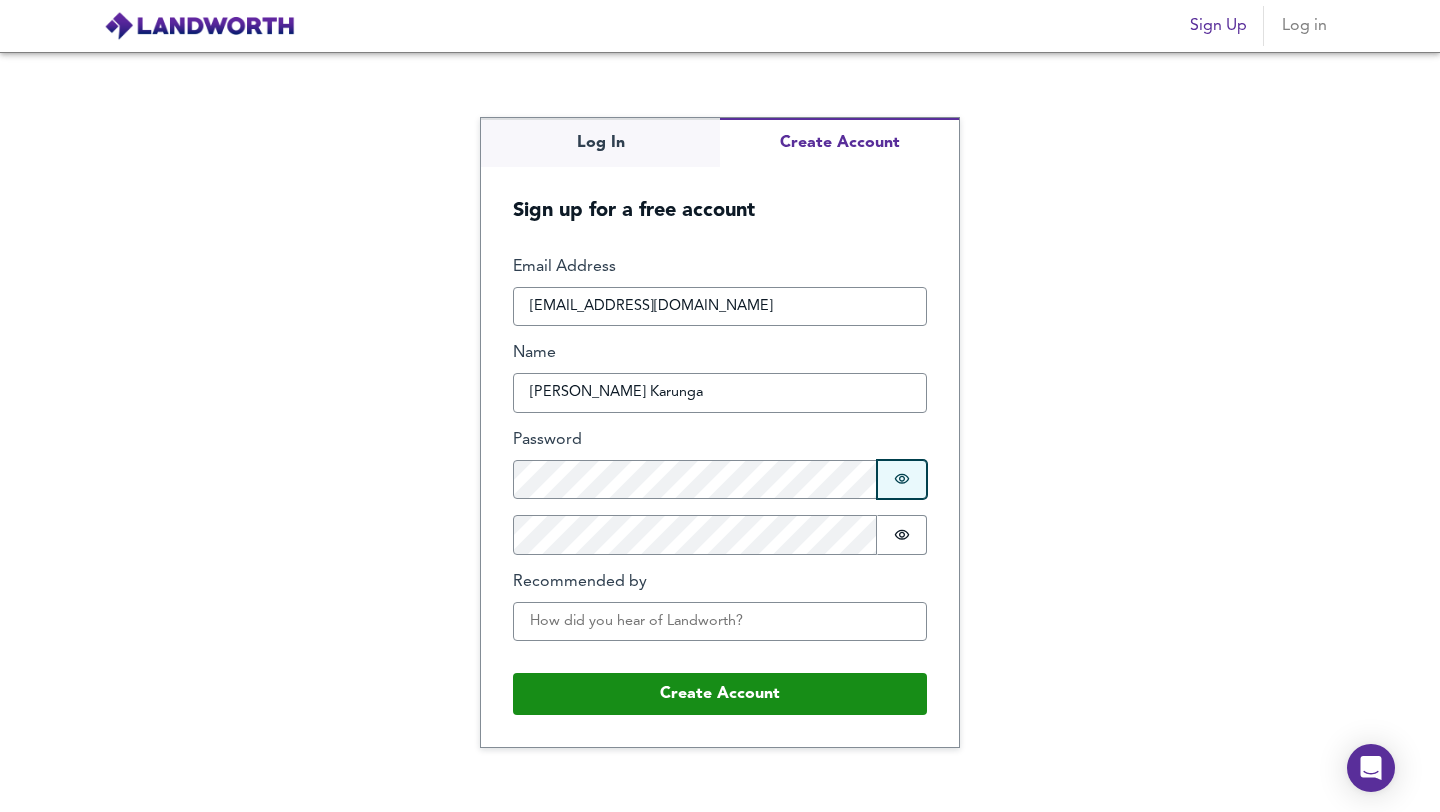 click 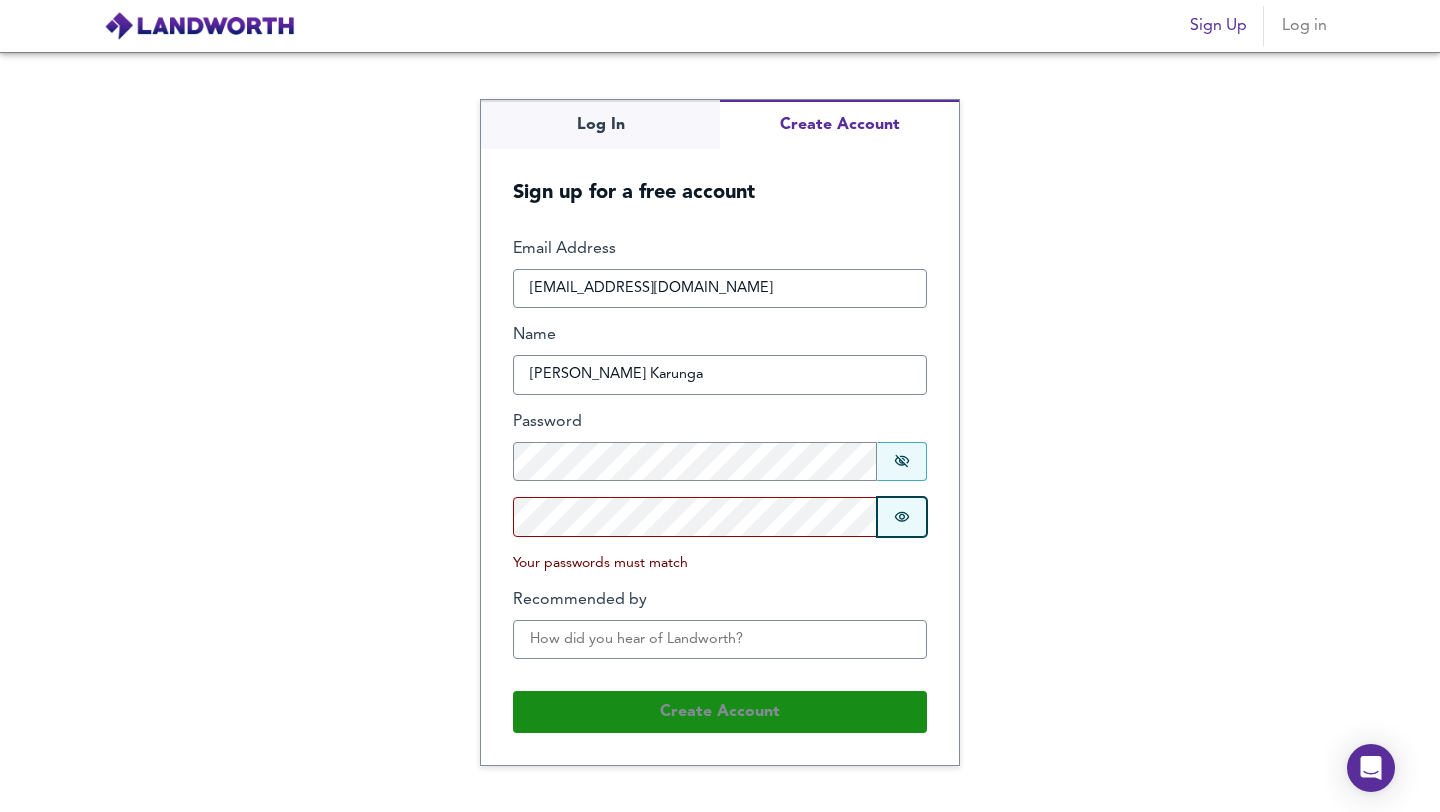 click 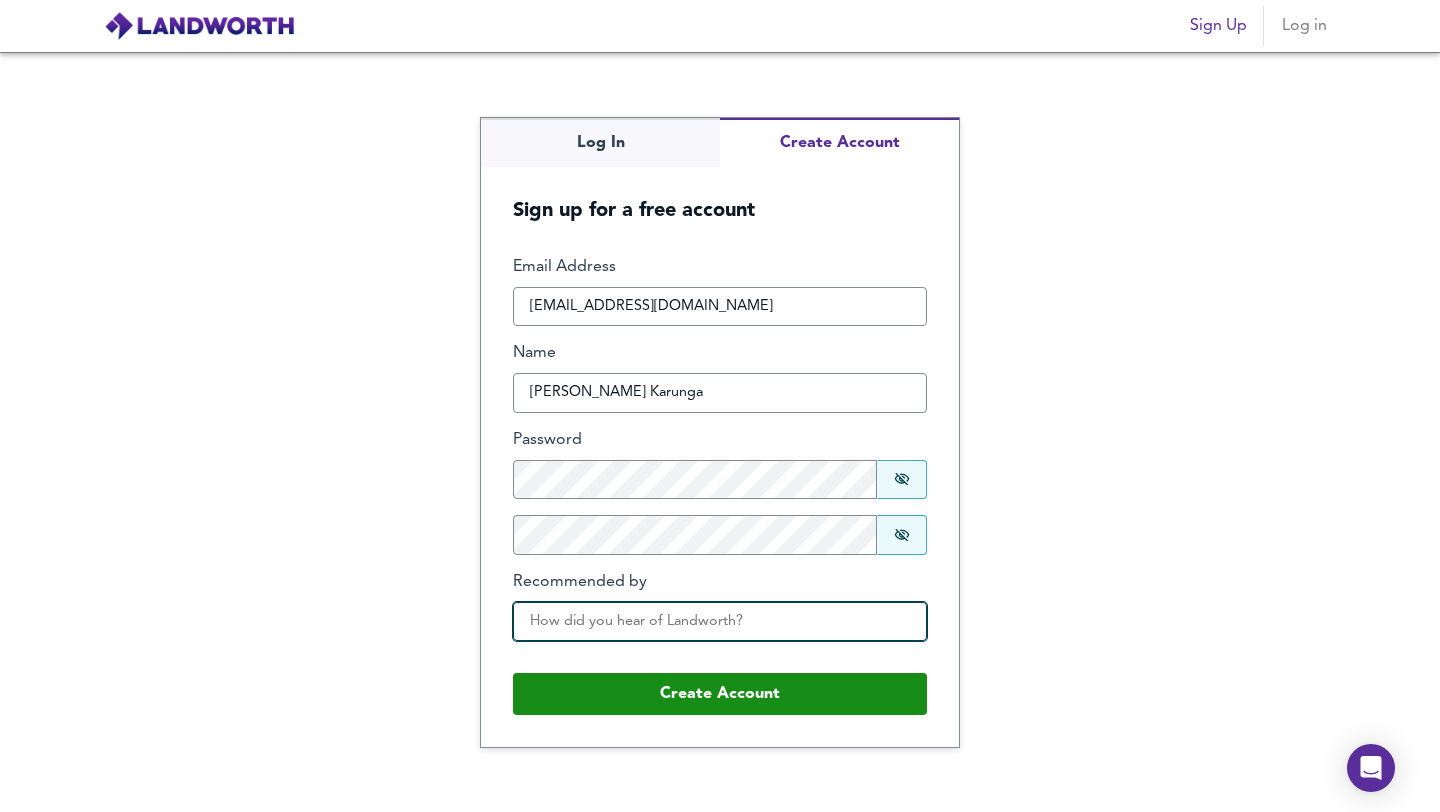 click on "Recommended by" at bounding box center (720, 622) 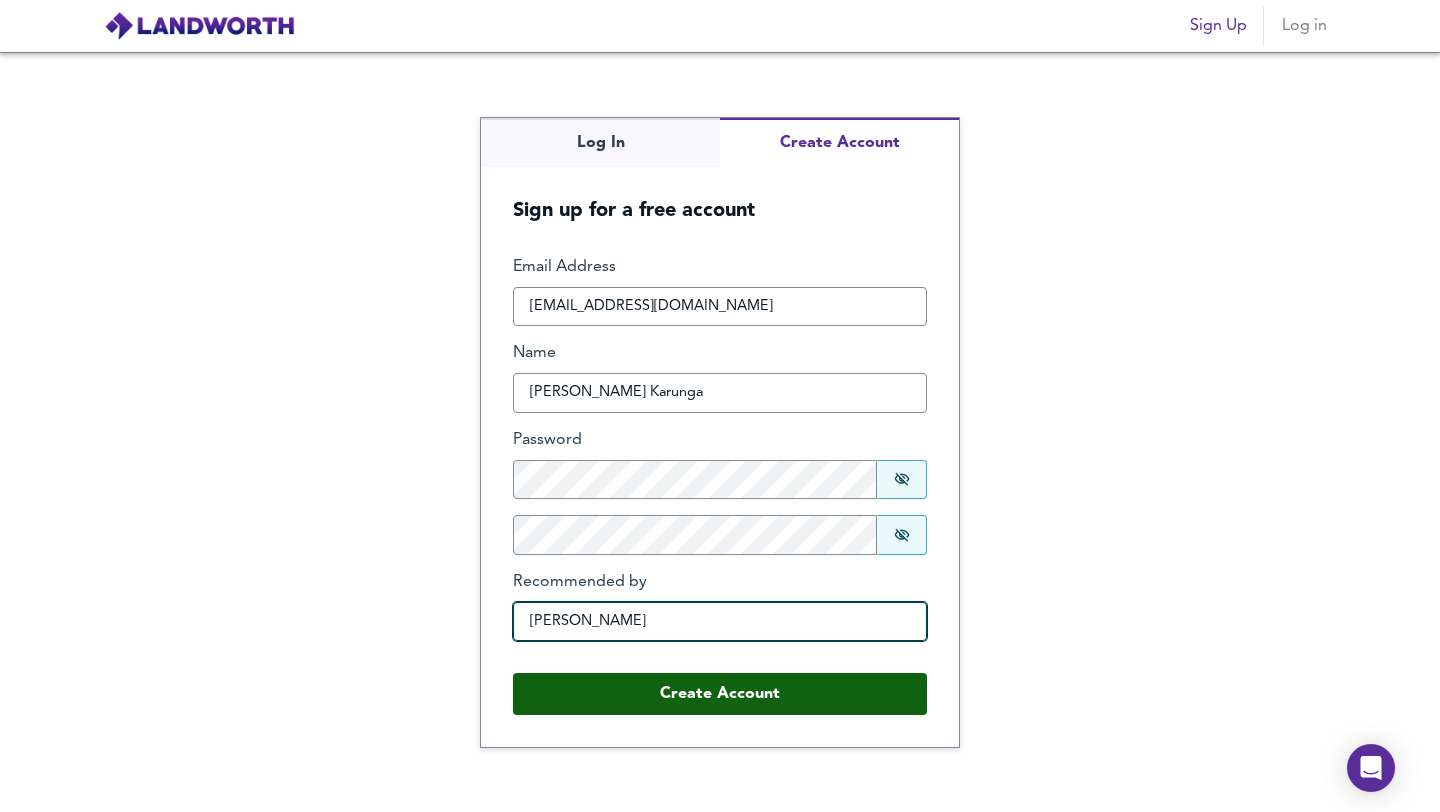 type on "Ahmed Kahn" 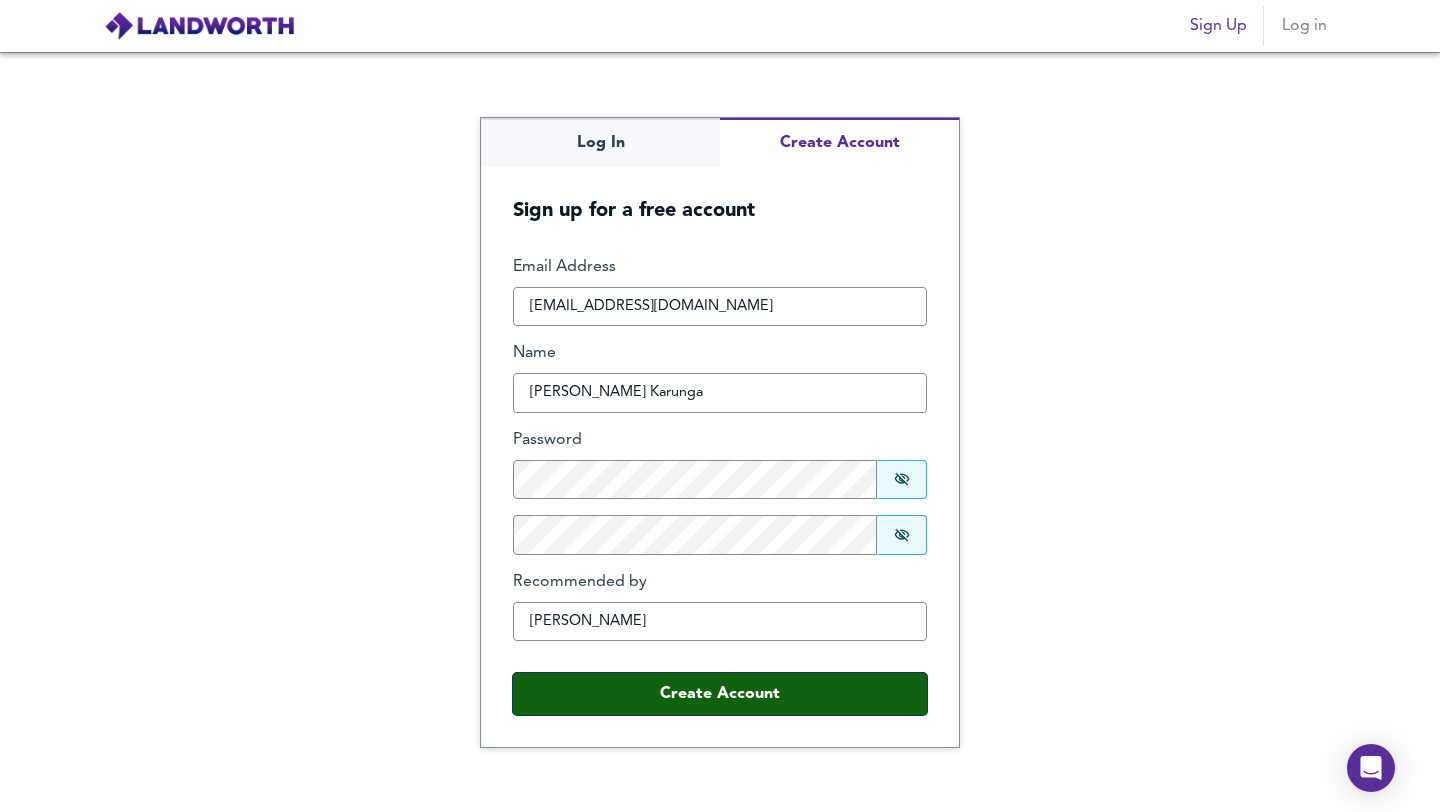 click on "Create Account" at bounding box center [720, 694] 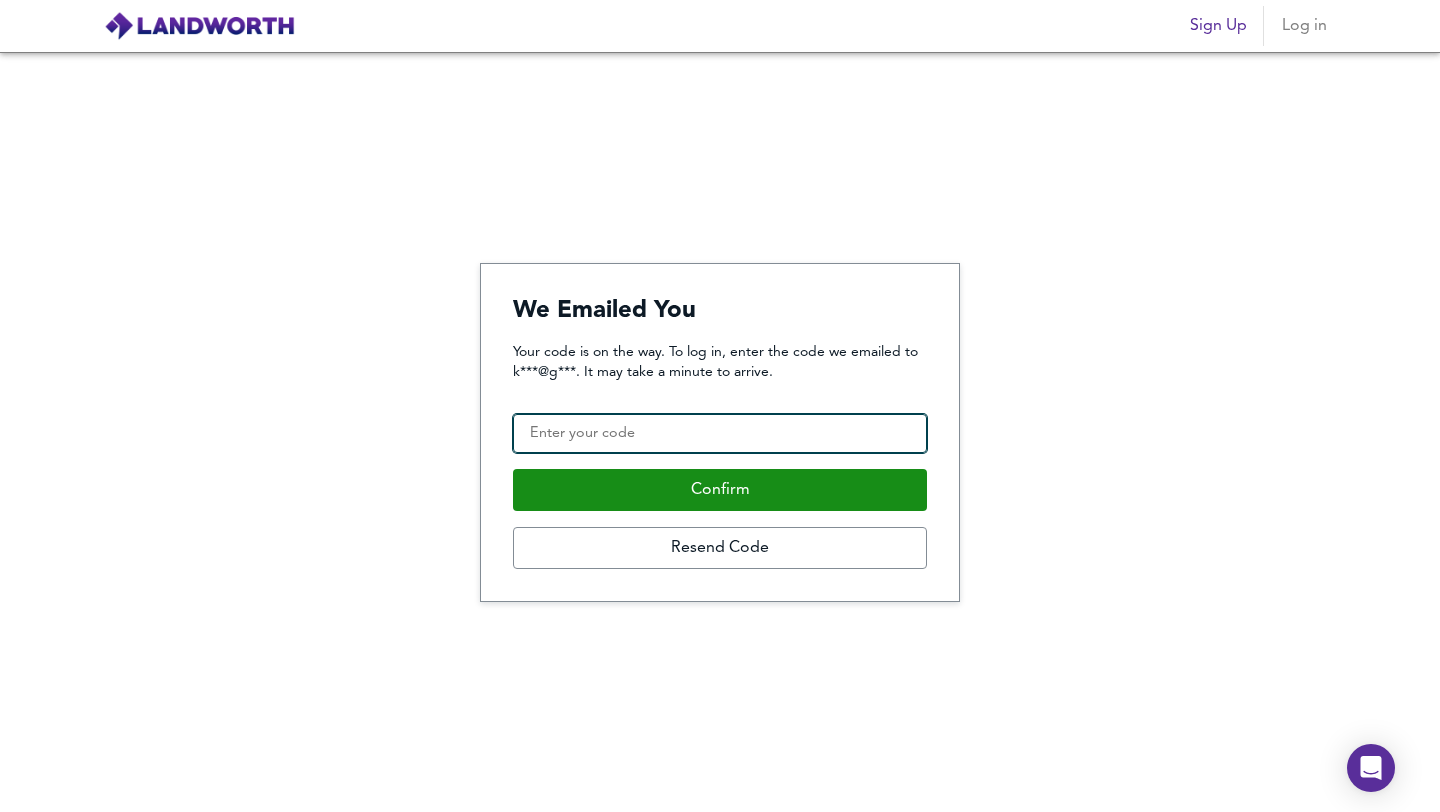 click on "Confirmation Code" at bounding box center [720, 434] 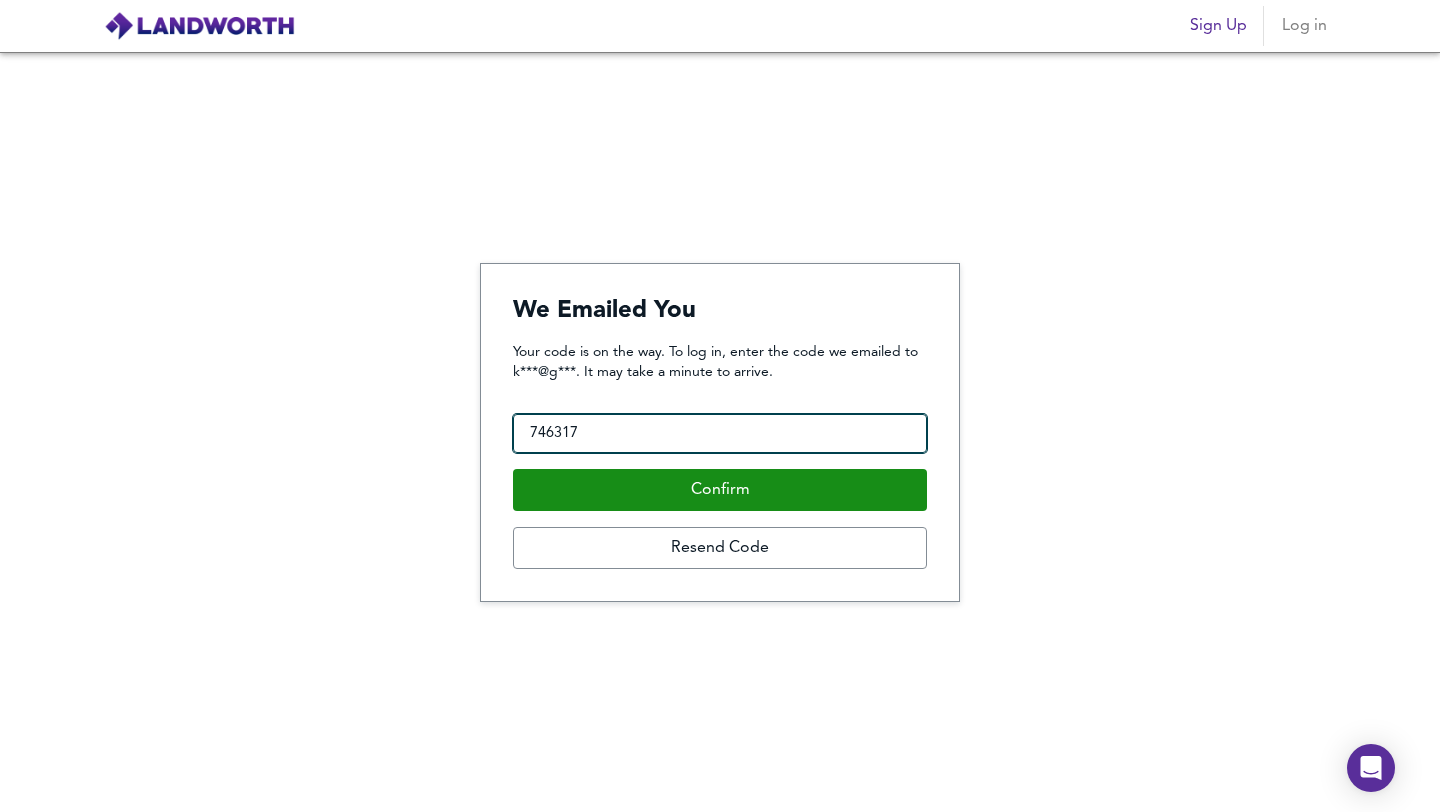 type on "746317" 